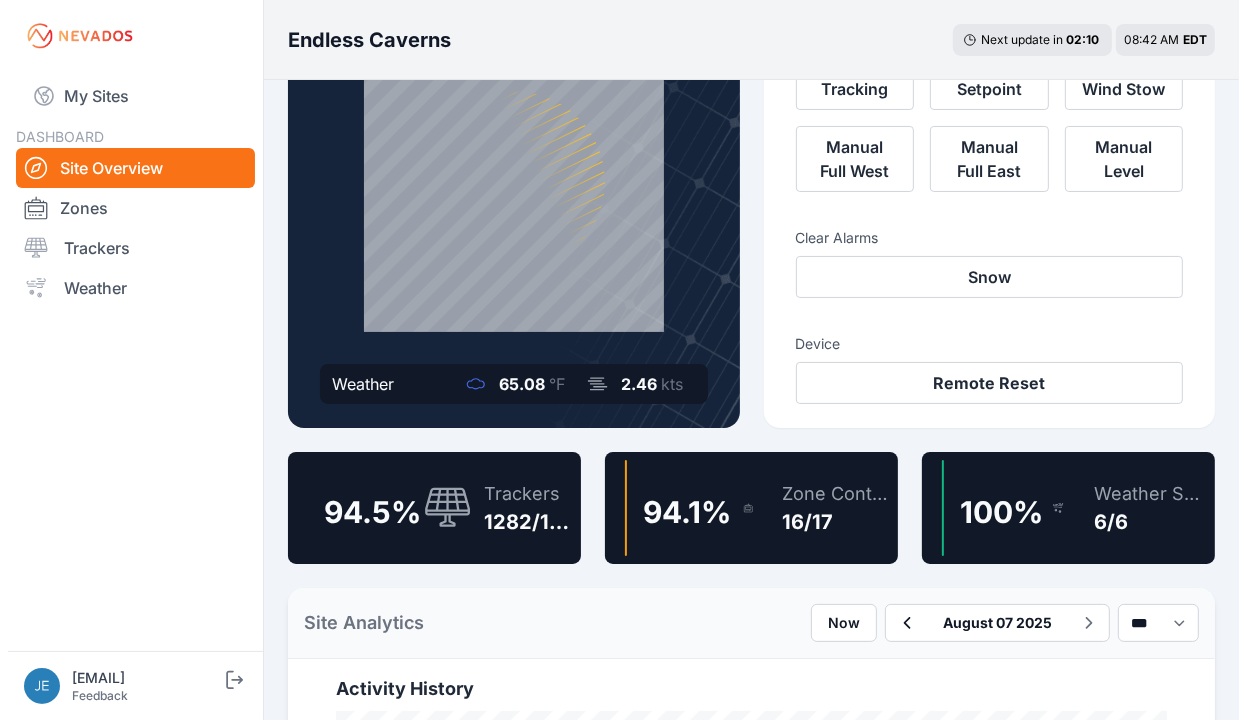 scroll, scrollTop: 0, scrollLeft: 0, axis: both 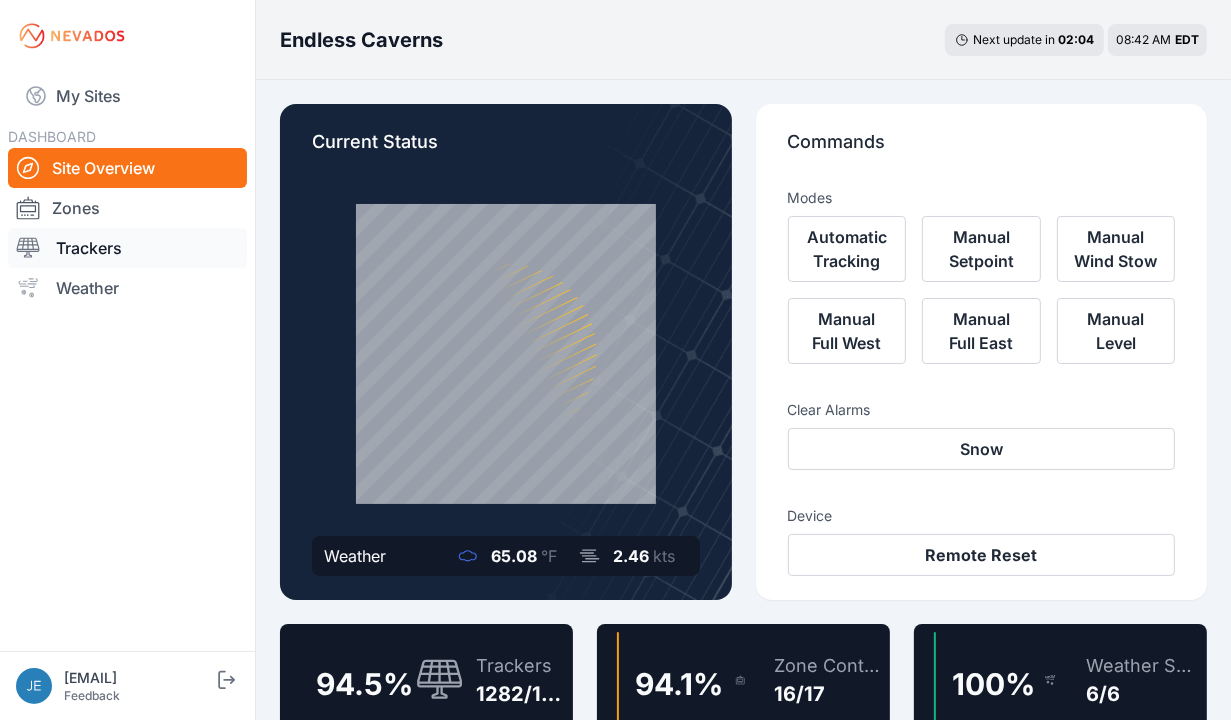 click on "Trackers" at bounding box center [127, 248] 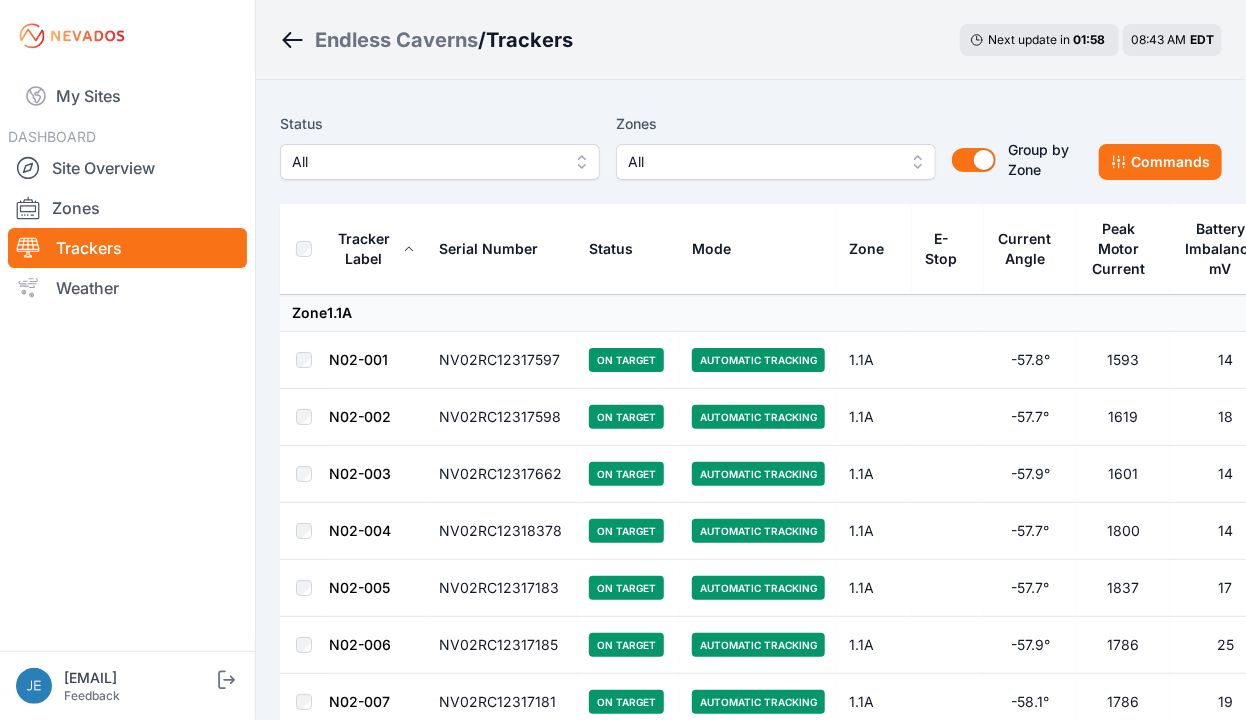 click on "All" at bounding box center [776, 162] 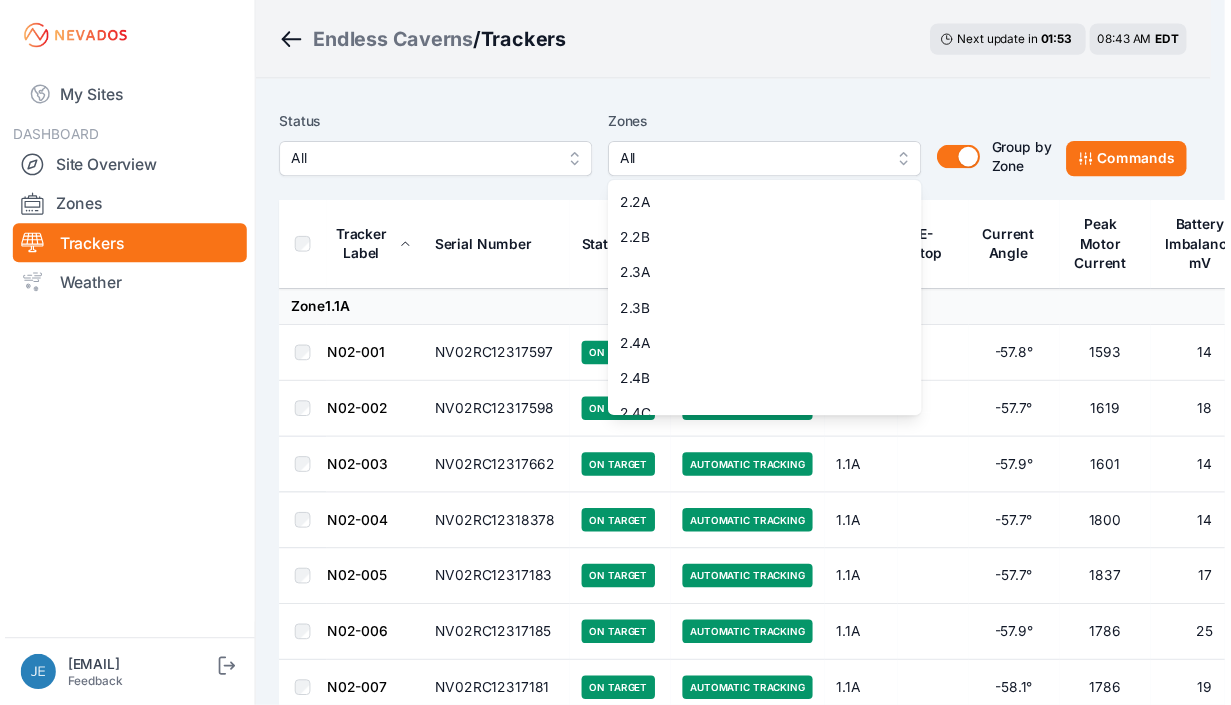 scroll, scrollTop: 380, scrollLeft: 0, axis: vertical 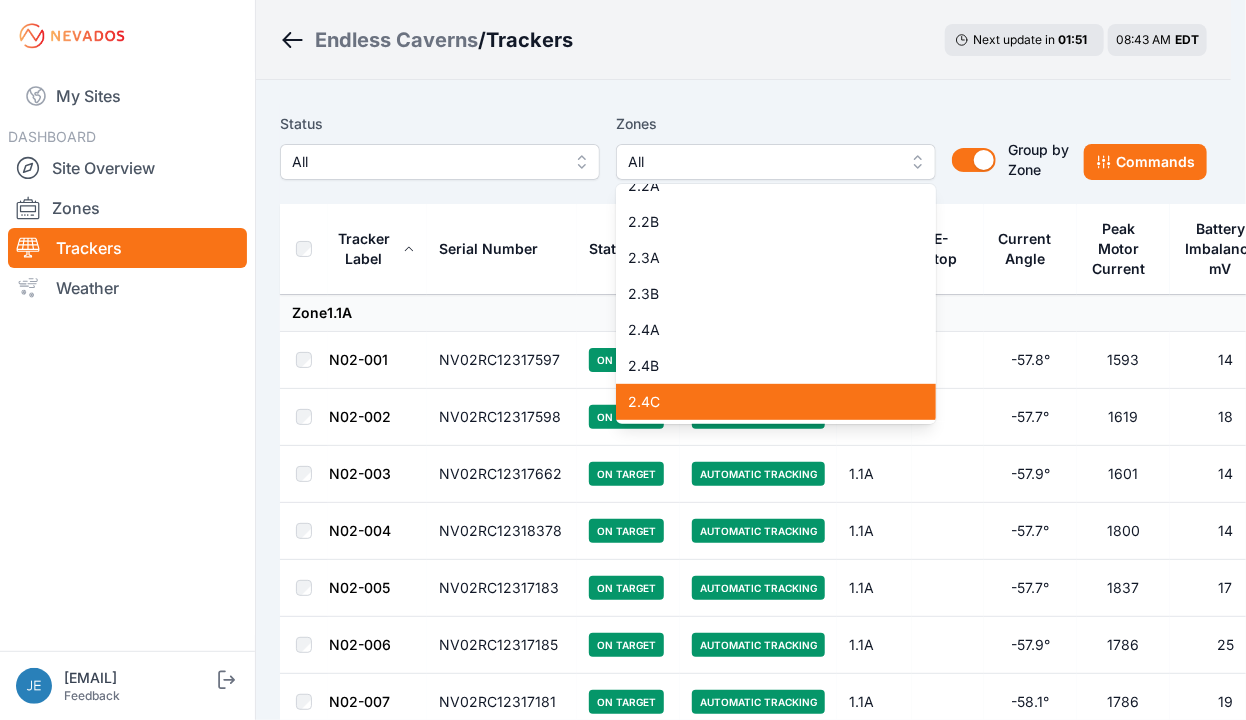 click on "2.4C" at bounding box center [764, 402] 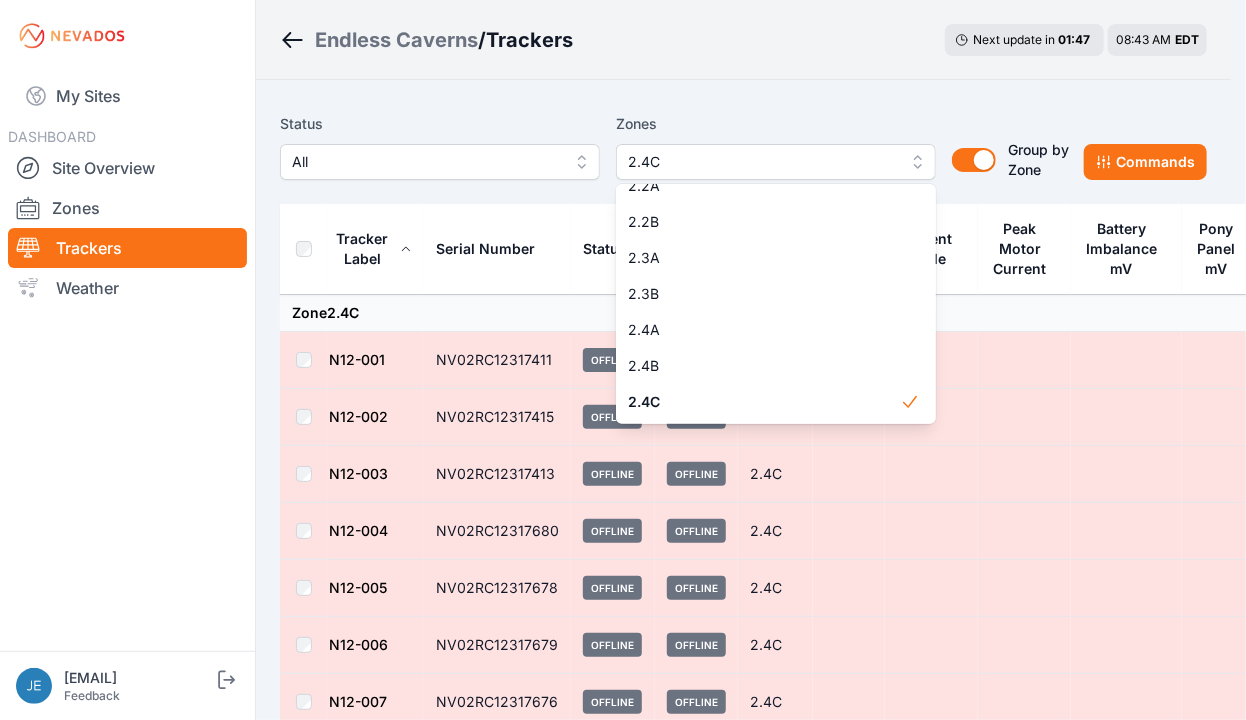 click on "Status All Zones 2.4C 1.1A 1.1B 1.2A 1.2B 1.3A 1.3B 1.4A 1.4B 2.1A 2.1B 2.2A 2.2B 2.3A 2.3B 2.4A 2.4B 2.4C Group by Zone Group by Zone Commands Tracker Label Serial Number Status Mode Zone E-Stop Current Angle Peak Motor Current Battery Imbalance mV Pony Panel mV Zone  2.4C N12-001 NV02RC12317411 Offline Offline 2.4C N12-002 NV02RC12317415 Offline Offline 2.4C N12-003 NV02RC12317413 Offline Offline 2.4C N12-004 NV02RC12317680 Offline Offline 2.4C N12-005 NV02RC12317678 Offline Offline 2.4C N12-006 NV02RC12317679 Offline Offline 2.4C N12-007 NV02RC12317676 Offline Offline 2.4C N12-008-01 NV02RC12317641 Offline Offline 2.4C N12-008-02 NV02RC12317677 Offline Offline 2.4C N12-009-01 NV02RC12317642 Offline Offline 2.4C N12-009-02 NV02RC12317484 Offline Offline 2.4C N12-010-01 NV02RC12317643 Offline Offline 2.4C N12-010-02 NV02RC12317482 Offline Offline 2.4C N12-011-01 NV02RC12317644 Offline Offline 2.4C N12-011-02 NV02RC12317483 Offline Offline 2.4C N12-012-01 NV02RC12317645 Offline Offline 2.4C N12-012-02 Offline" at bounding box center (743, 2137) 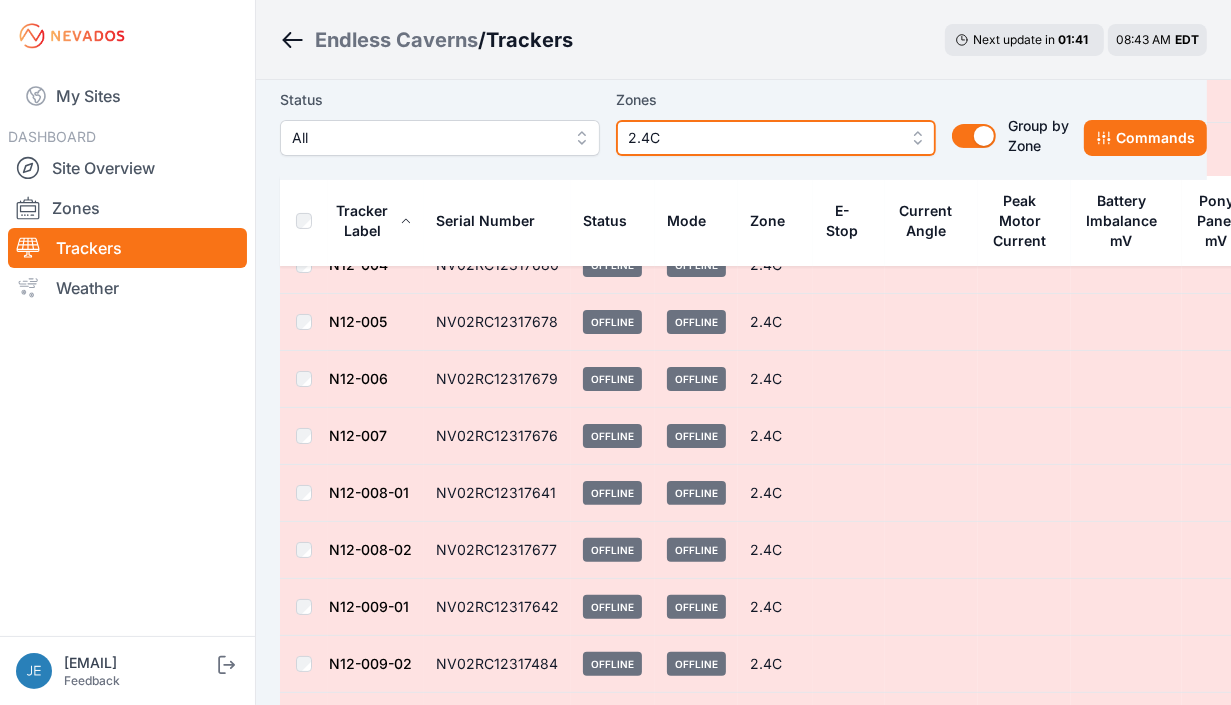scroll, scrollTop: 0, scrollLeft: 0, axis: both 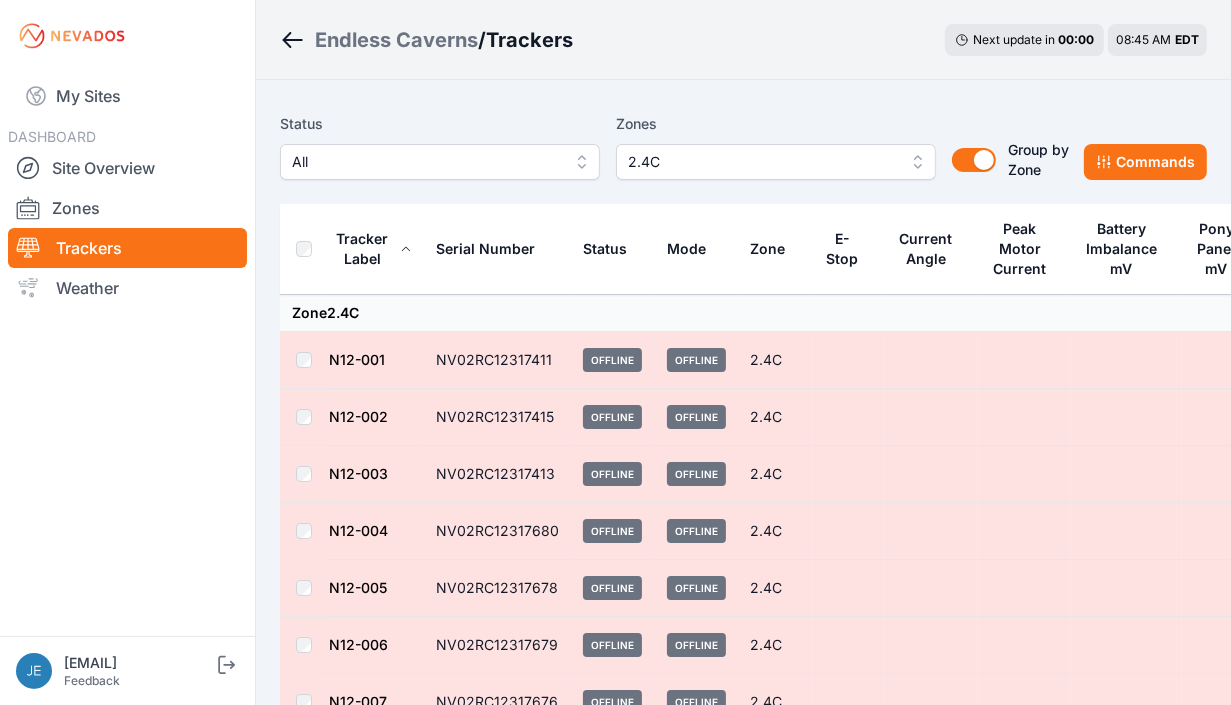 click at bounding box center (1024, 531) 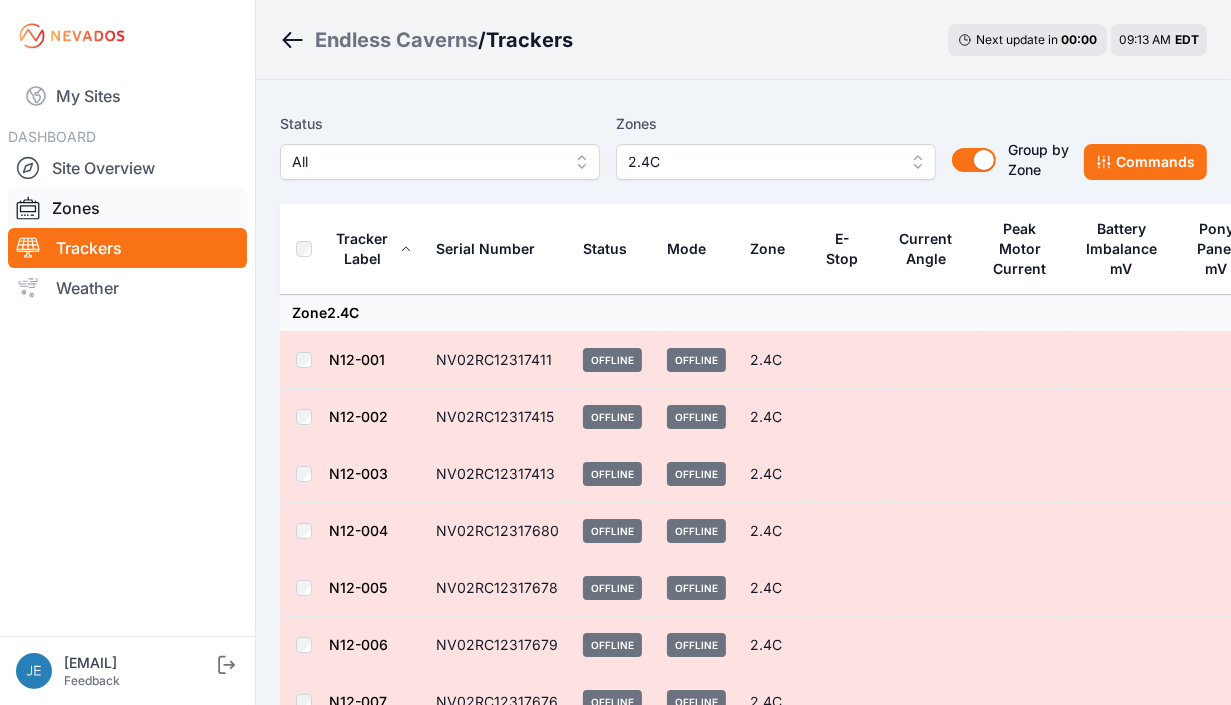 click on "Zones" at bounding box center (127, 208) 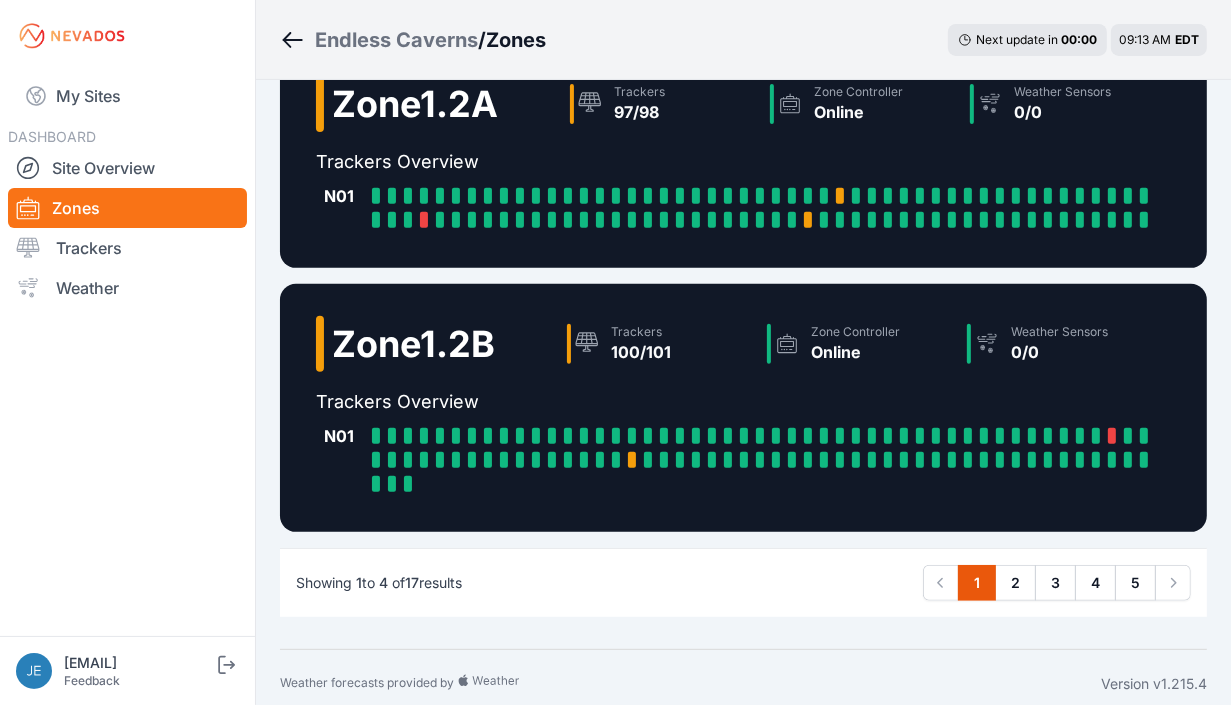 scroll, scrollTop: 620, scrollLeft: 0, axis: vertical 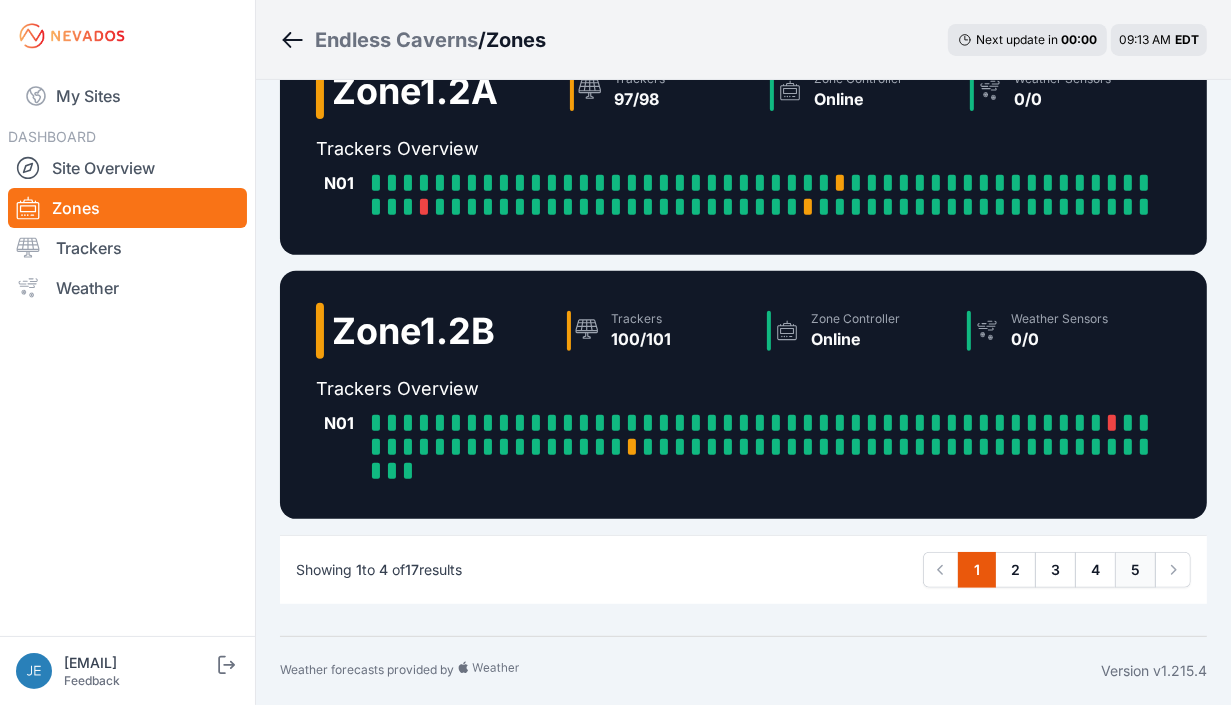 click on "5" at bounding box center [1135, 570] 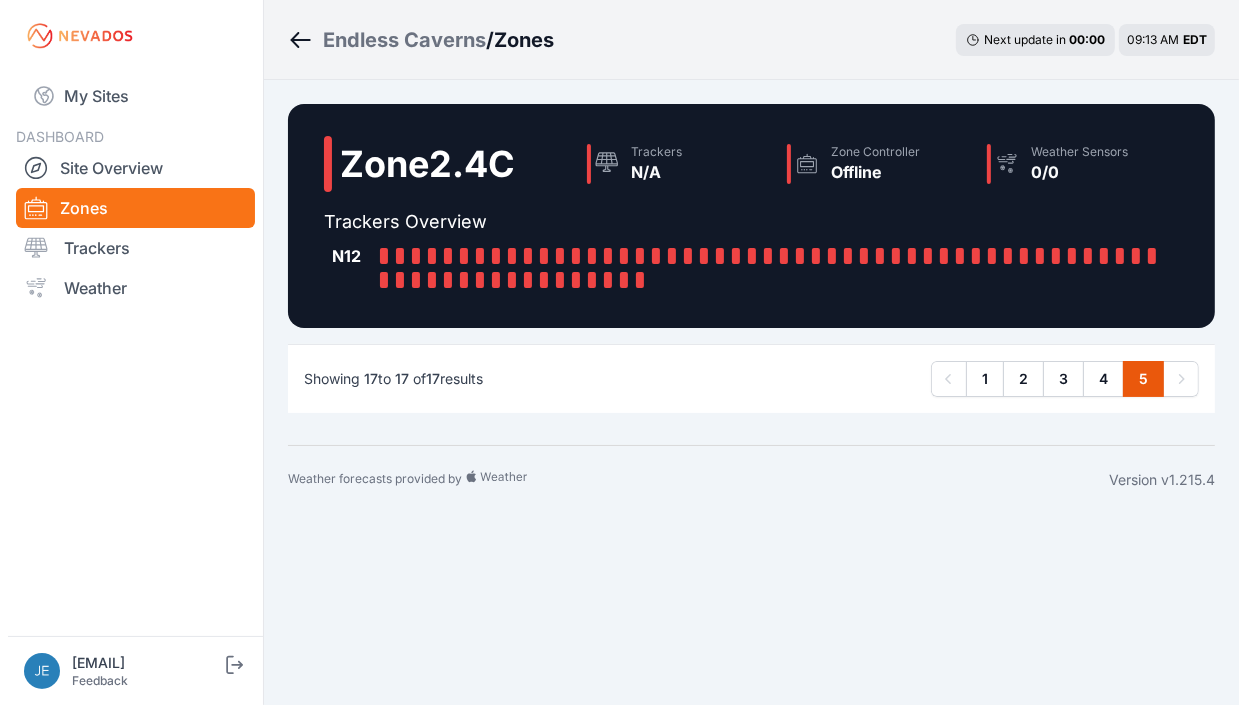 scroll, scrollTop: 0, scrollLeft: 0, axis: both 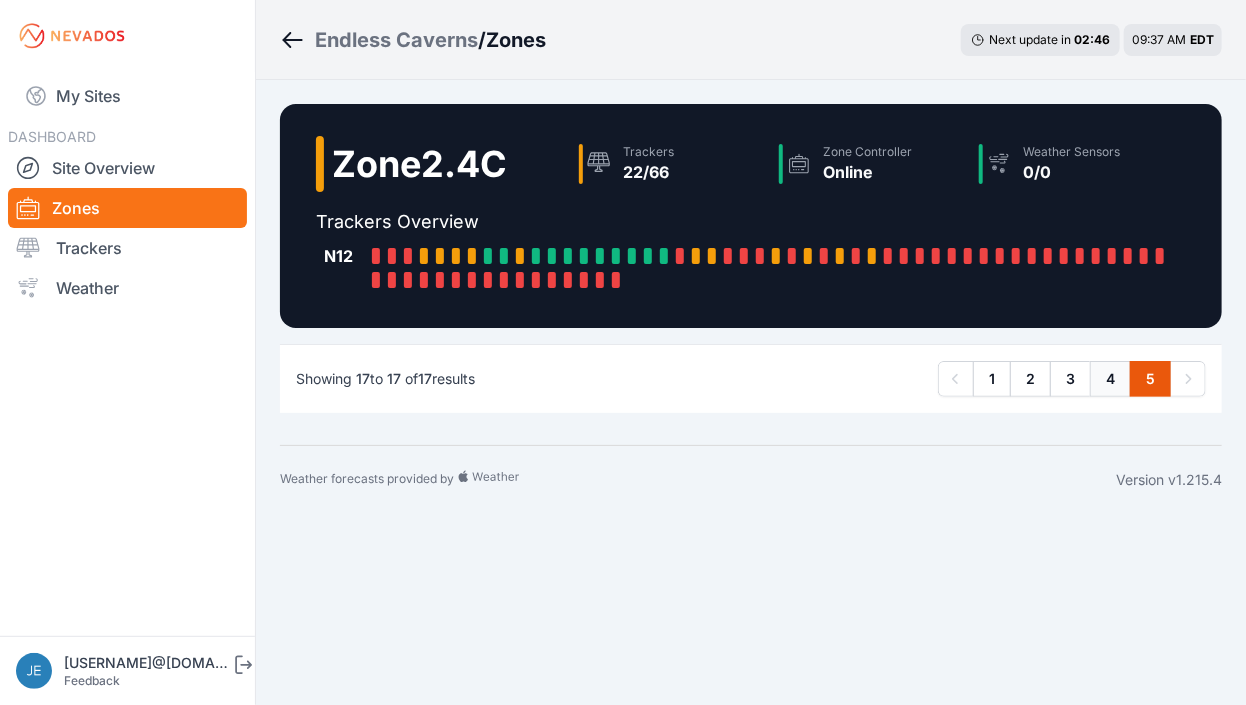 click on "4" at bounding box center [1110, 379] 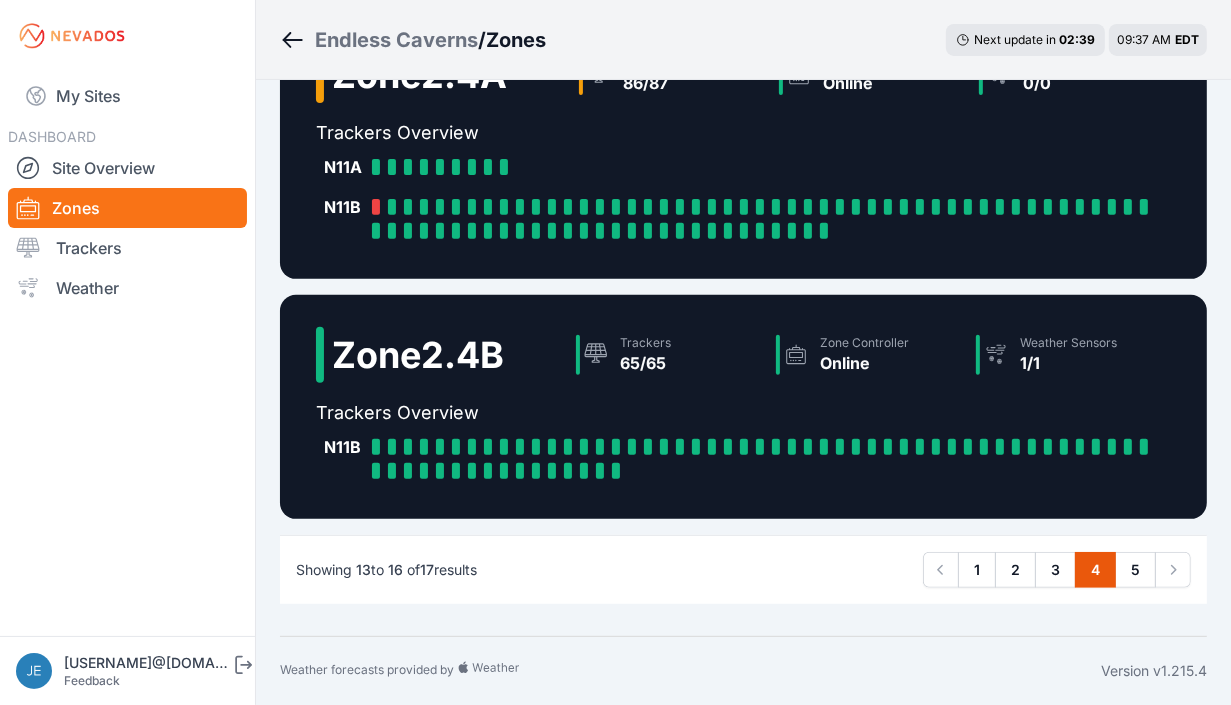 scroll, scrollTop: 664, scrollLeft: 0, axis: vertical 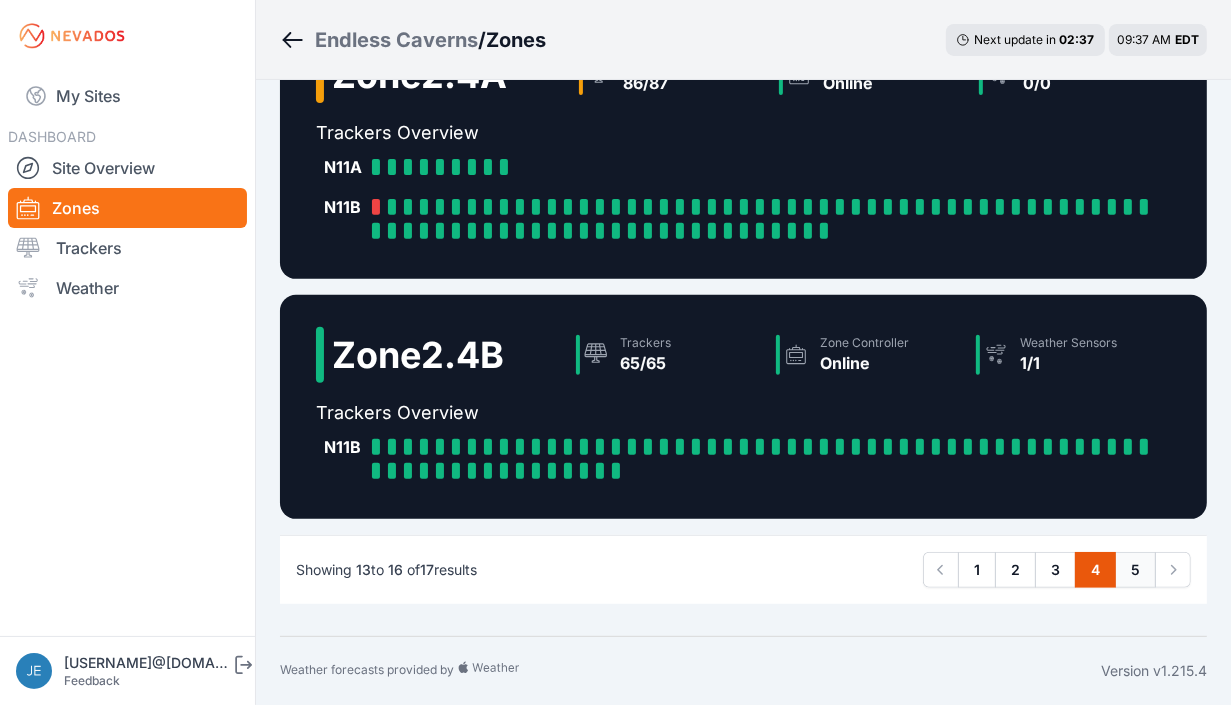 click on "5" at bounding box center (1135, 570) 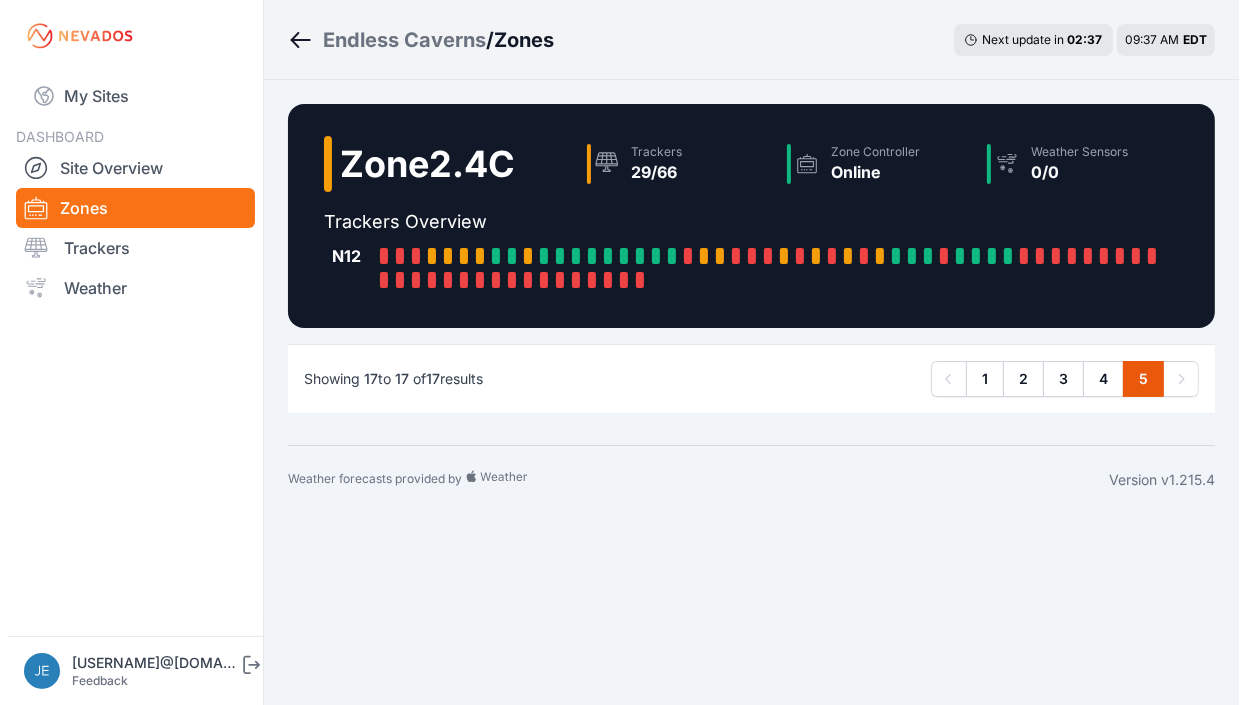 scroll, scrollTop: 0, scrollLeft: 0, axis: both 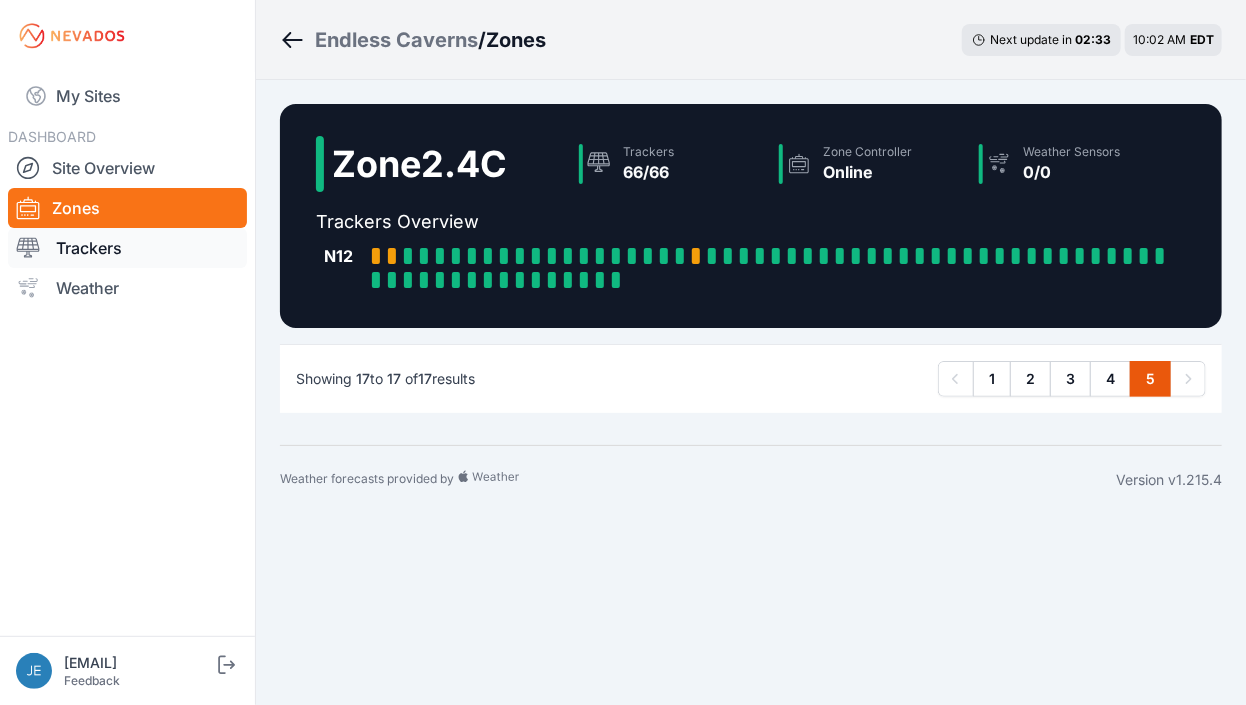 click on "Trackers" at bounding box center [127, 248] 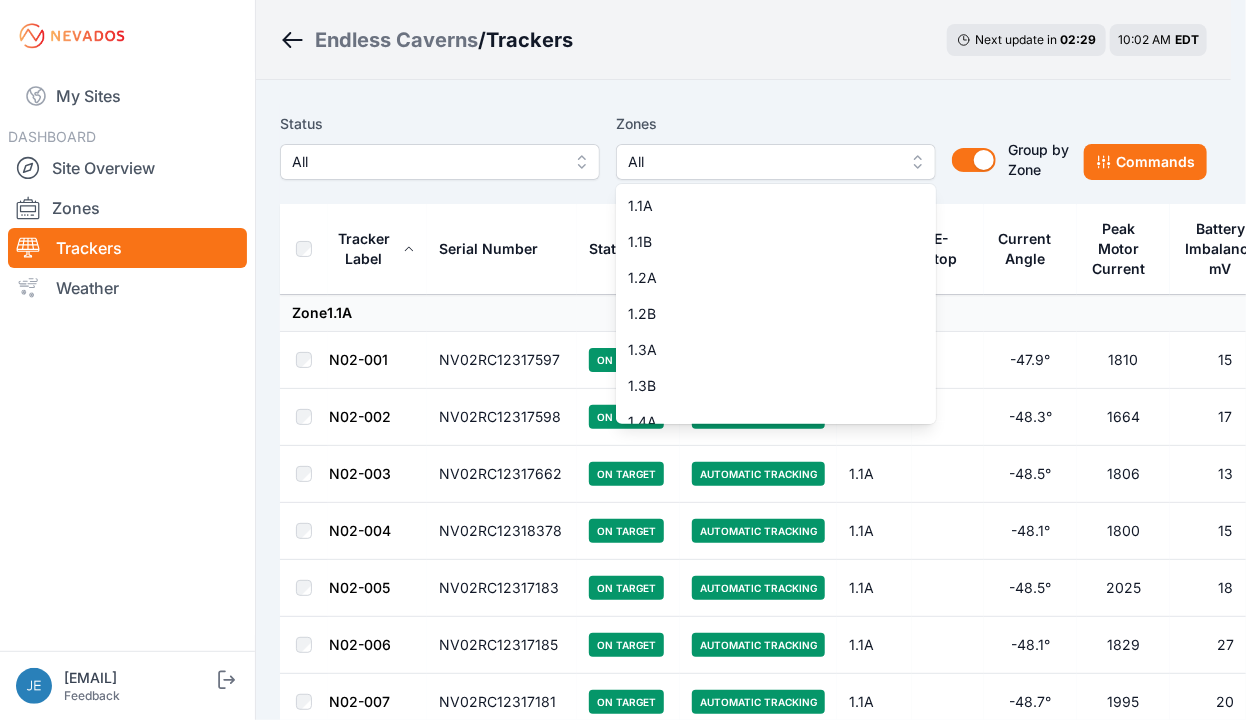 click on "All" at bounding box center (776, 162) 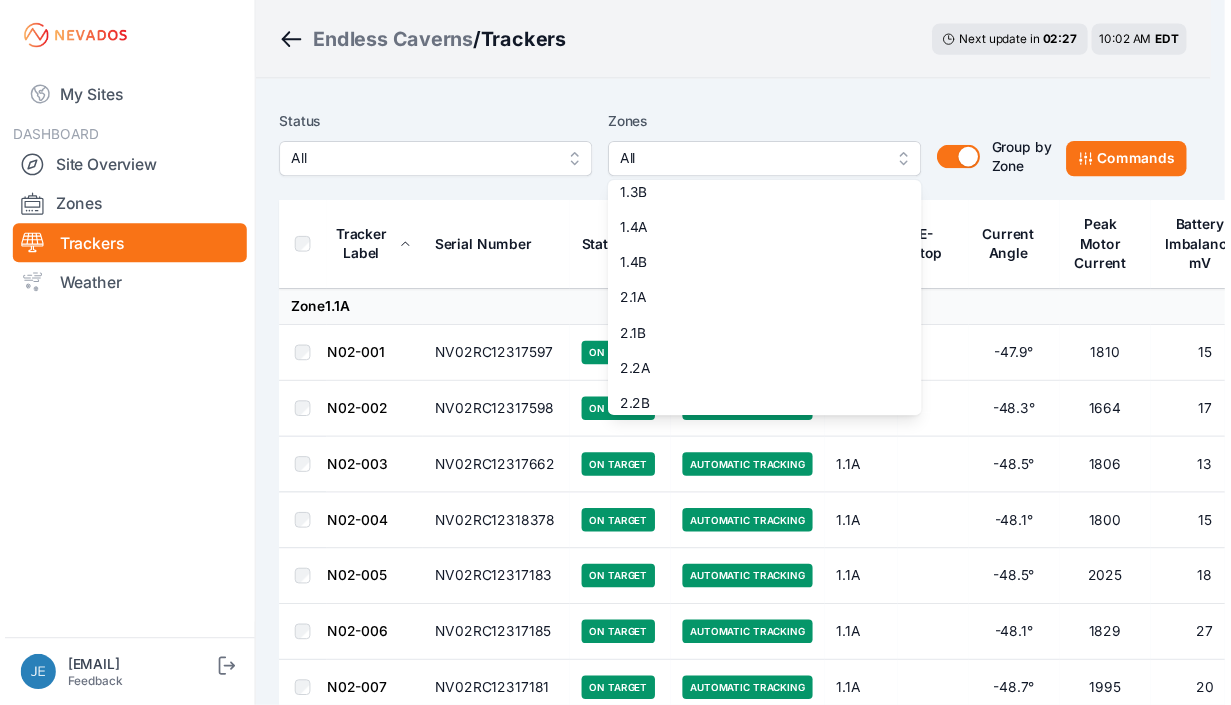 scroll, scrollTop: 380, scrollLeft: 0, axis: vertical 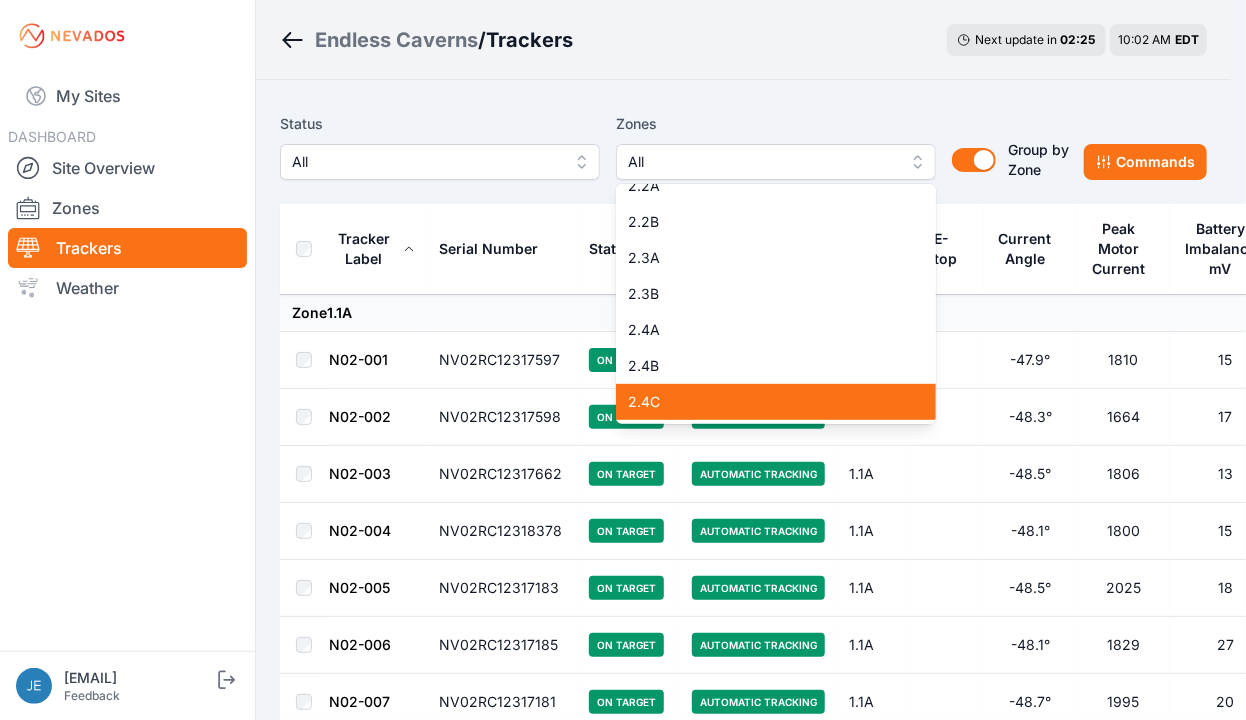 click on "2.4C" at bounding box center (764, 402) 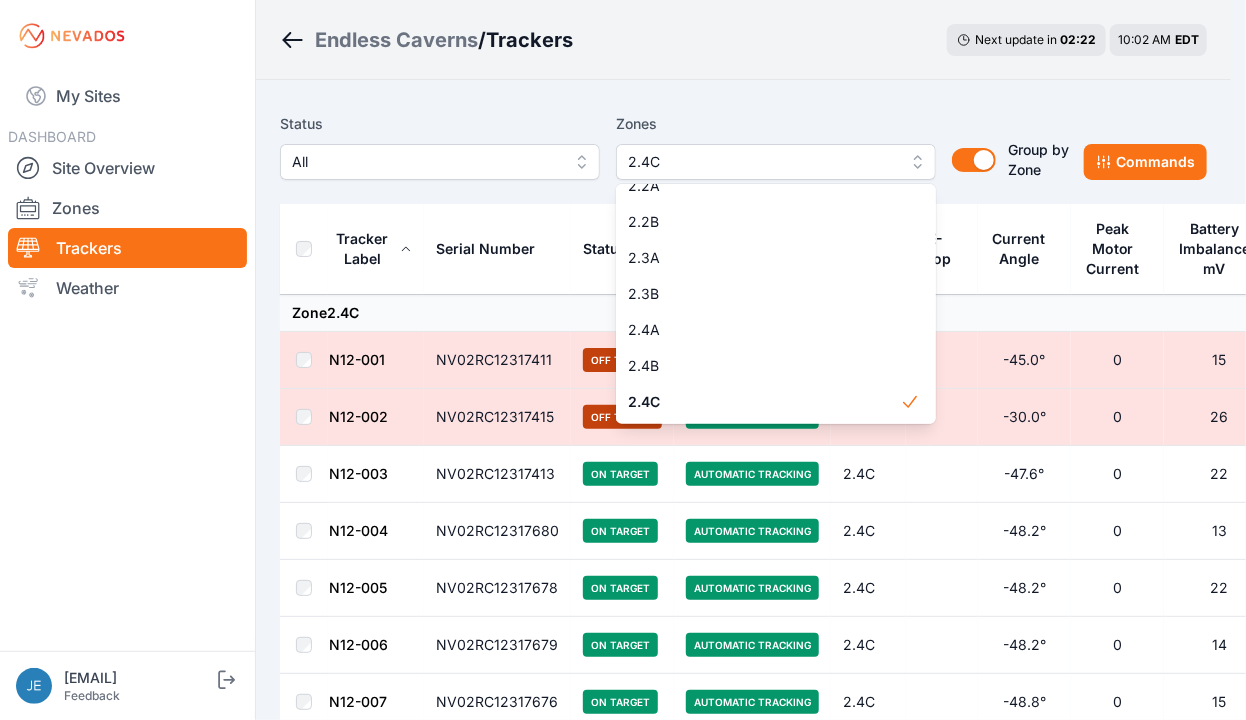 click on "Endless Caverns  /  Trackers Next update in   02 : 22 10:02 AM EDT Status All Zones 2.4C 1.1A 1.1B 1.2A 1.2B 1.3A 1.3B 1.4A 1.4B 2.1A 2.1B 2.2A 2.2B 2.3A 2.3B 2.4A 2.4B 2.4C Group by Zone Group by Zone Commands Tracker Label Serial Number Status Mode Zone E-Stop Current Angle Peak Motor Current Battery Imbalance mV Pony Panel mV Zone  2.4C N12-001 NV02RC12317411 Off Target Automatic Tracking 2.4C -45.0° 0 15 27270 N12-002 NV02RC12317415 Off Target Automatic Tracking 2.4C -30.0° 0 26 26730 N12-003 NV02RC12317413 On Target Automatic Tracking 2.4C -47.6° 0 22 27120 N12-004 NV02RC12317680 On Target Automatic Tracking 2.4C -48.2° 0 13 27240 N12-005 NV02RC12317678 On Target Automatic Tracking 2.4C -48.2° 0 22 27090 N12-006 NV02RC12317679 On Target Automatic Tracking 2.4C -48.2° 0 14 27140 N12-007 NV02RC12317676 On Target Automatic Tracking 2.4C -48.8° 0 15 27200 N12-008-01 NV02RC12317641 On Target Automatic Tracking 2.4C -48.2° 0 17 27780 N12-008-02 NV02RC12317677 On Target Automatic Tracking 2.4C -47.9°" at bounding box center [615, 2147] 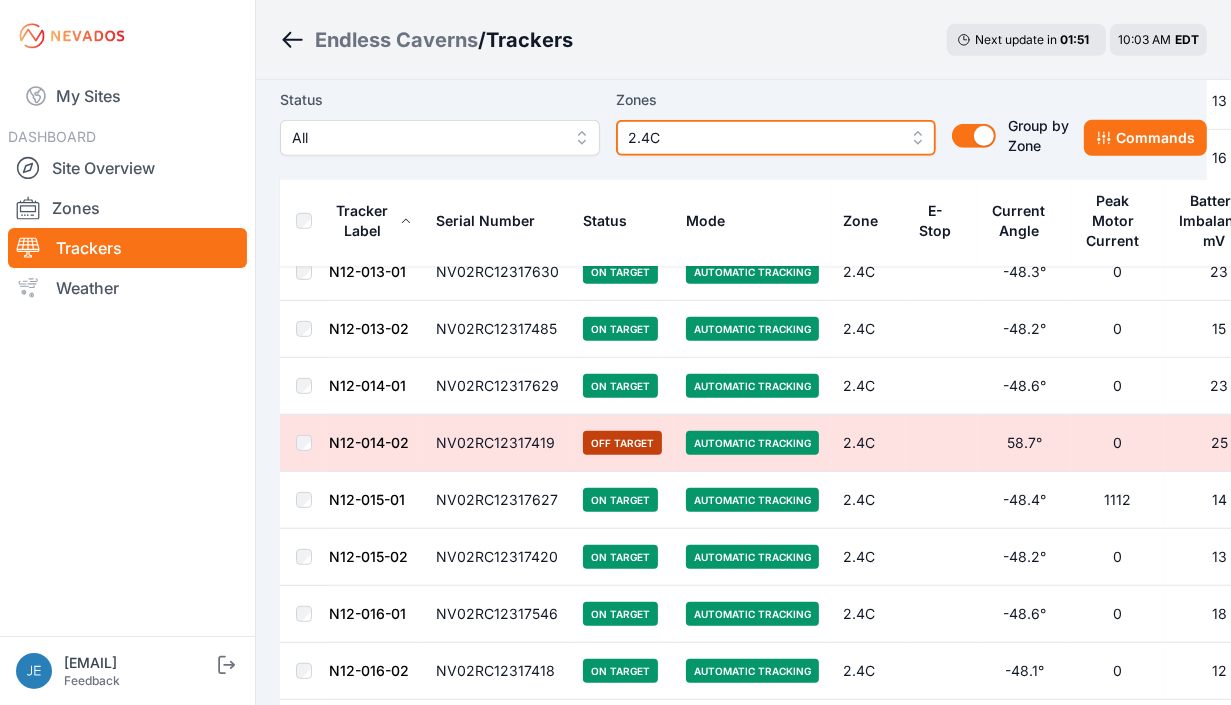 scroll, scrollTop: 1059, scrollLeft: 0, axis: vertical 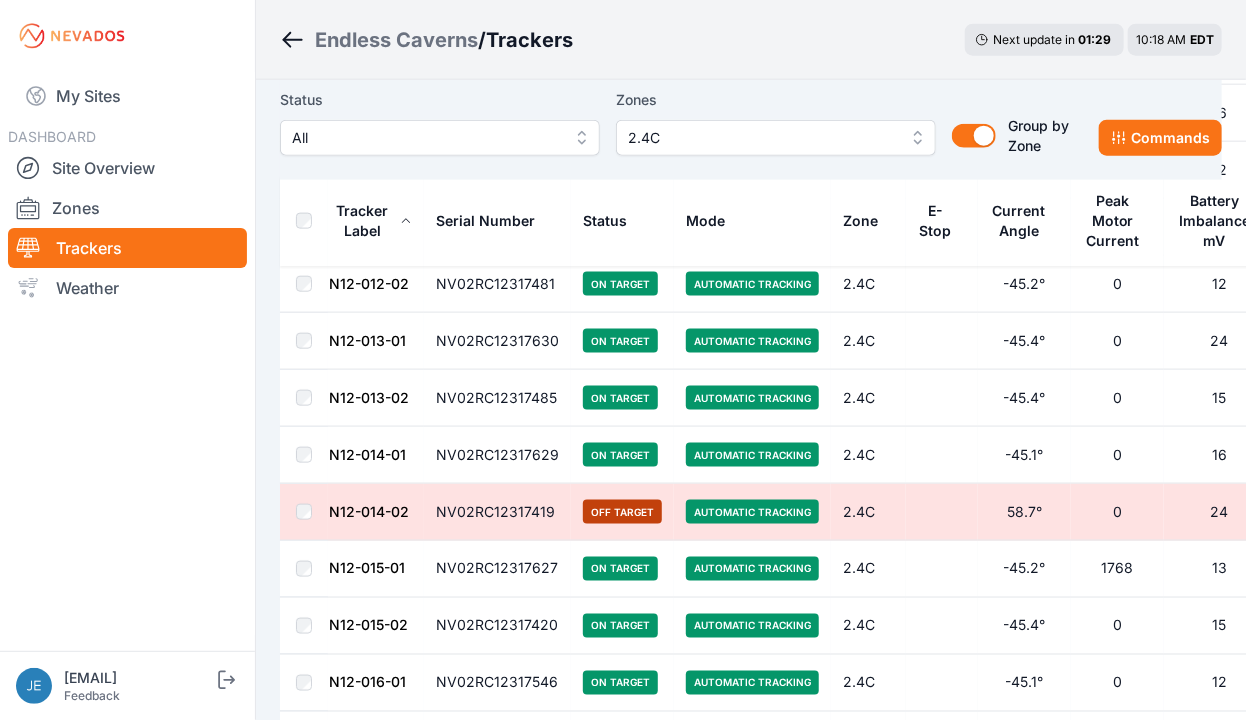 click on "2.4C" at bounding box center (776, 138) 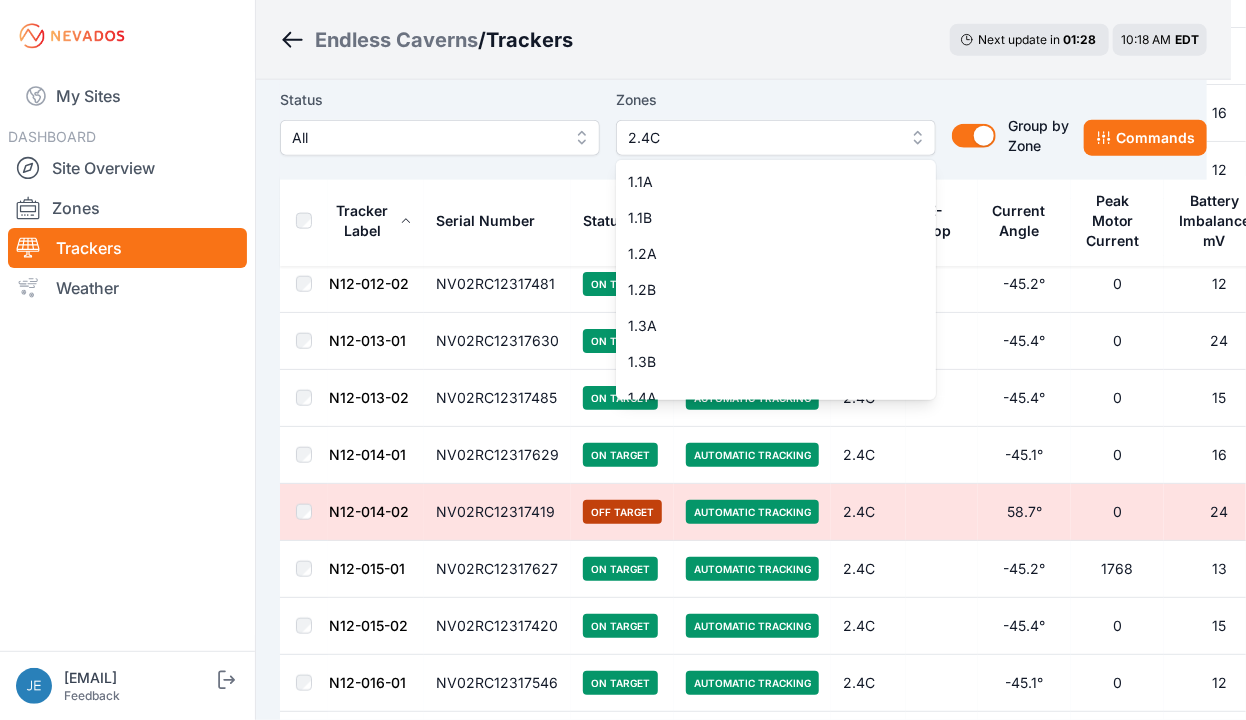 scroll, scrollTop: 376, scrollLeft: 0, axis: vertical 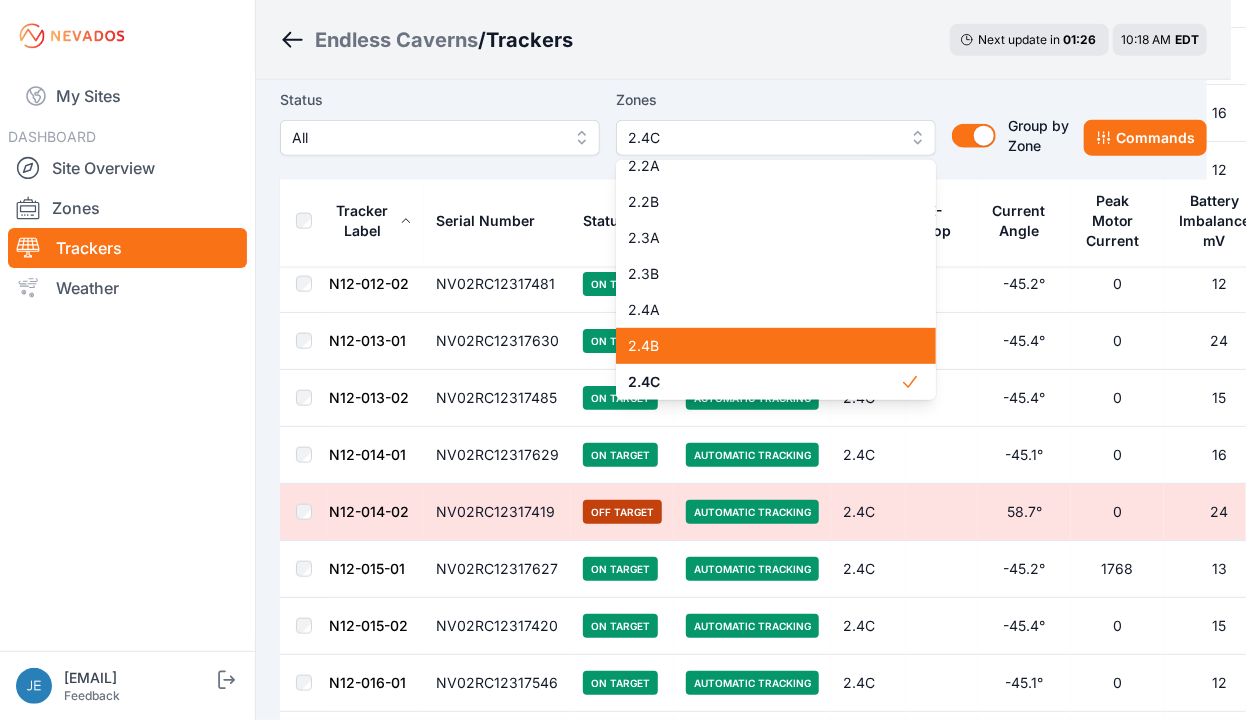 click on "2.4B" at bounding box center (764, 346) 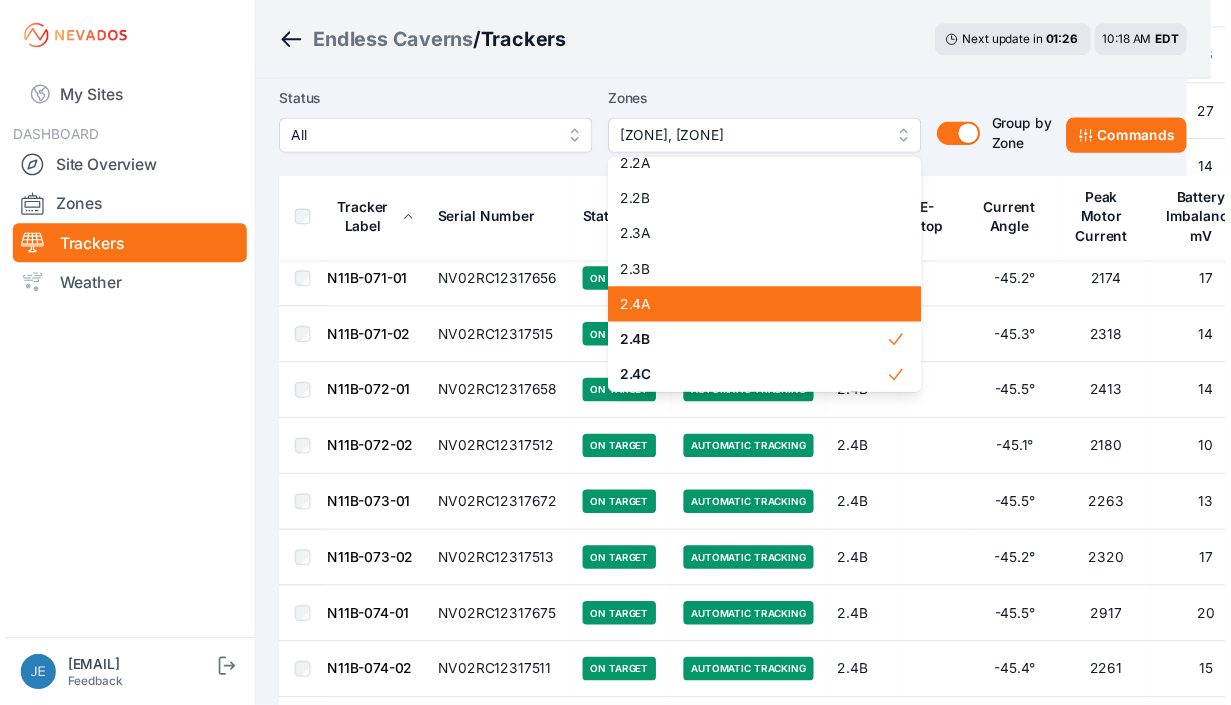 scroll, scrollTop: 0, scrollLeft: 0, axis: both 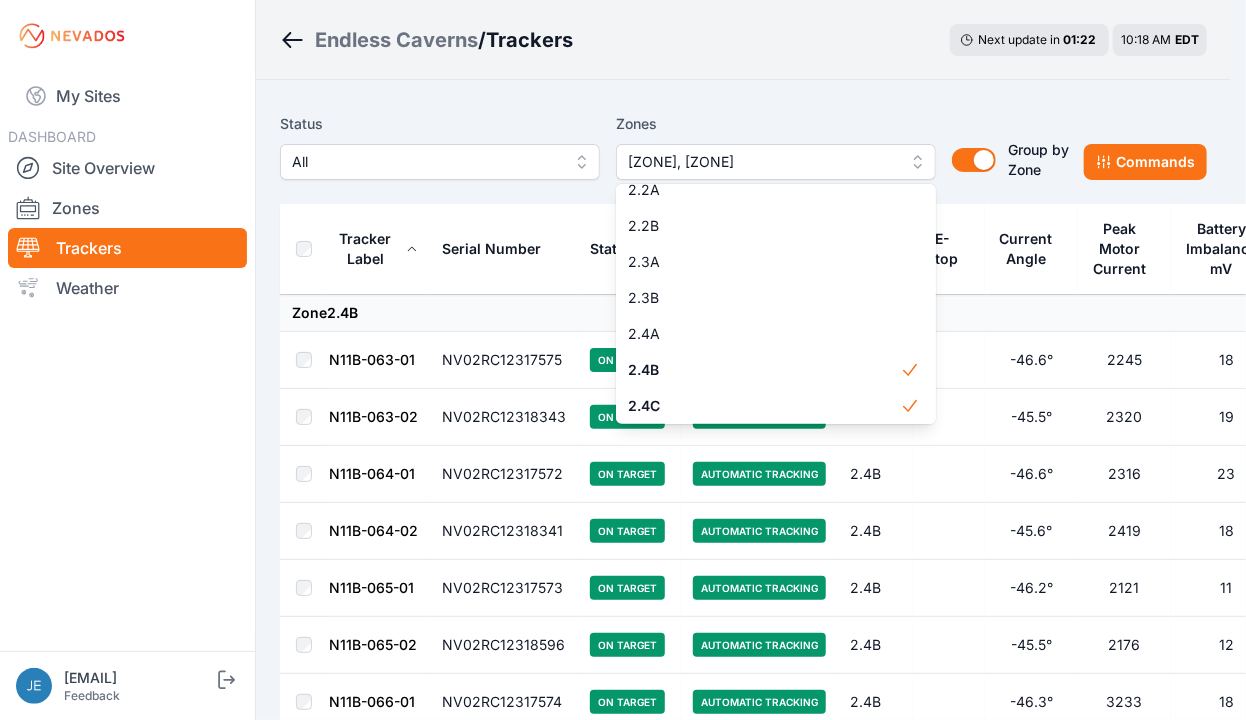 click on "Endless Caverns  /  Trackers Next update in   01 : 22 10:18 AM EDT Status All Zones 2.4B, 2.4C 1.1A 1.1B 1.2A 1.2B 1.3A 1.3B 1.4A 1.4B 2.1A 2.1B 2.2A 2.2B 2.3A 2.3B 2.4A 2.4B 2.4C Group by Zone Group by Zone Commands Tracker Label Serial Number Status Mode Zone E-Stop Current Angle Peak Motor Current Battery Imbalance mV Pony Panel mV Zone  2.4B N11B-063-01 NV02RC12317575 On Target Automatic Tracking 2.4B -46.6° 2320 18 27040 N11B-063-02 NV02RC12318343 On Target Automatic Tracking 2.4B -45.5° 2320 19 27160 N11B-064-01 NV02RC12317572 On Target Automatic Tracking 2.4B -46.6° 2316 23 26970 N11B-064-02 NV02RC12318341 On Target Automatic Tracking 2.4B -45.6° 2419 18 28280 N11B-065-01 NV02RC12317573 On Target Automatic Tracking 2.4B -46.2° 2121 11 26840 N11B-065-02 NV02RC12318596 On Target Automatic Tracking 2.4B -45.5° 2176 12 27200 N11B-066-01 NV02RC12317574 On Target Automatic Tracking 2.4B -46.3° 3233 18 27950 N11B-066-02 NV02RC12318600 On Target Automatic Tracking 2.4B -45.5° 2206 18 26980 On Target" at bounding box center (615, 4018) 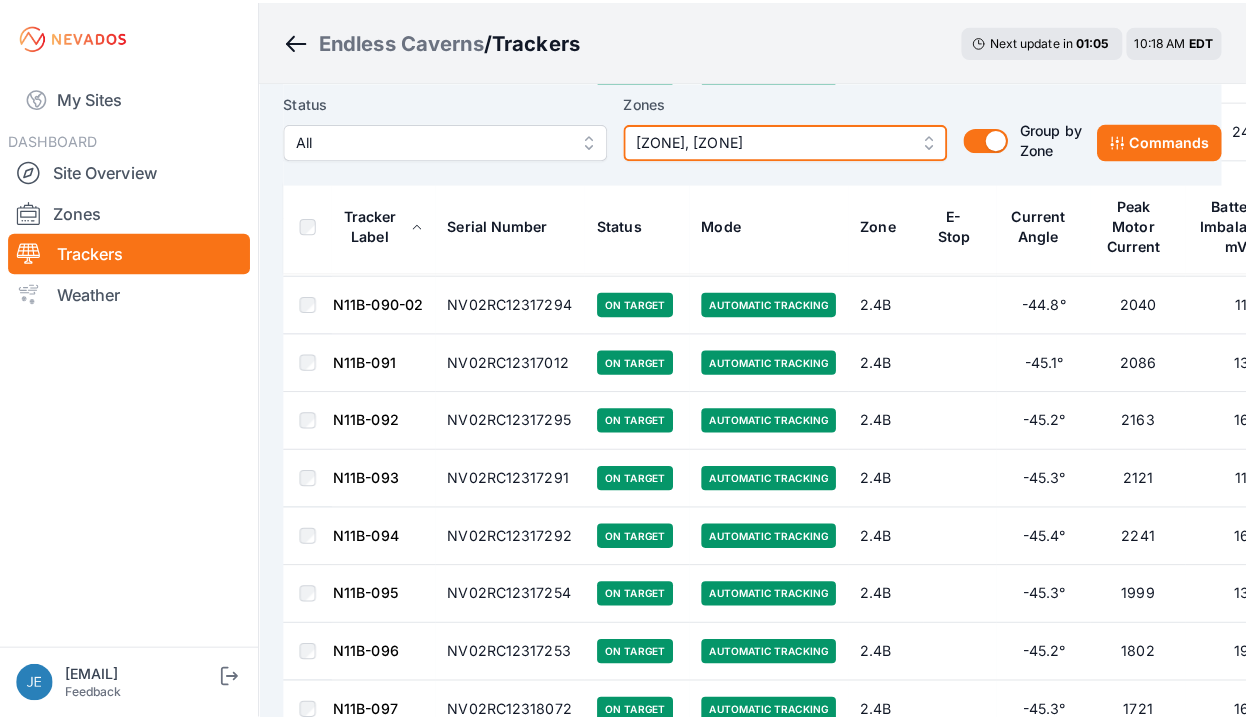 scroll, scrollTop: 3132, scrollLeft: 0, axis: vertical 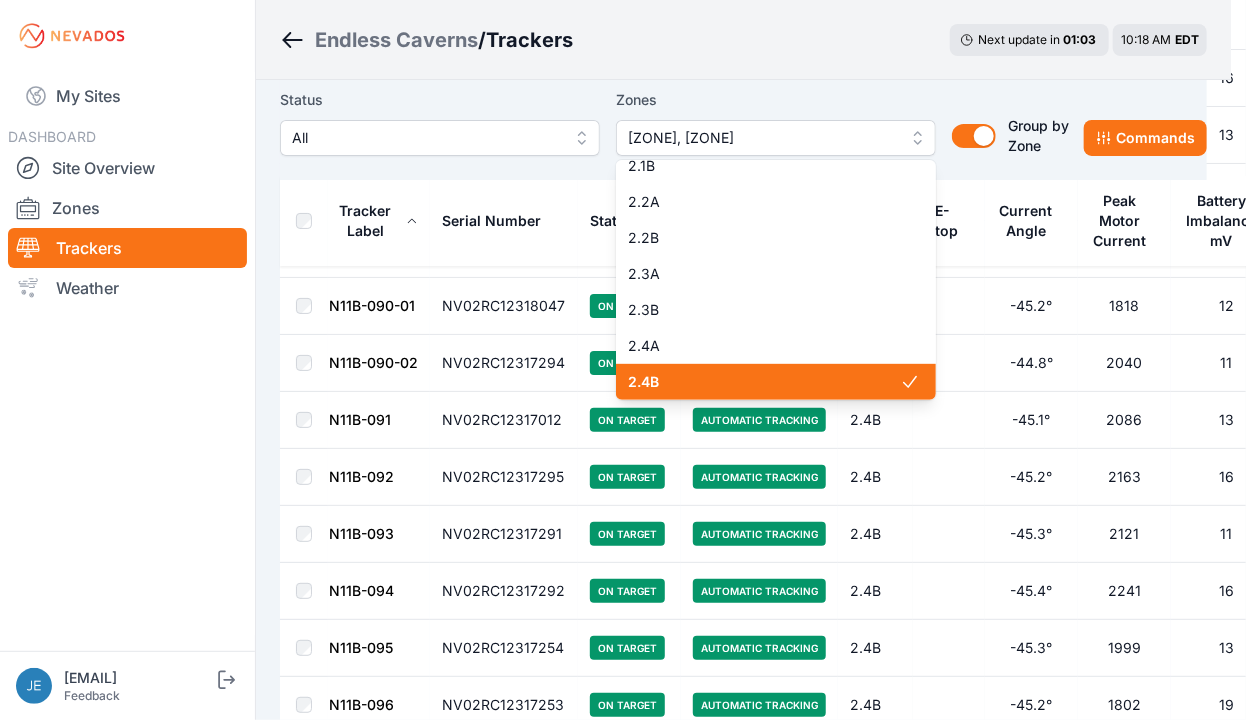 click on "[ZONE], [ZONE]" at bounding box center (776, 138) 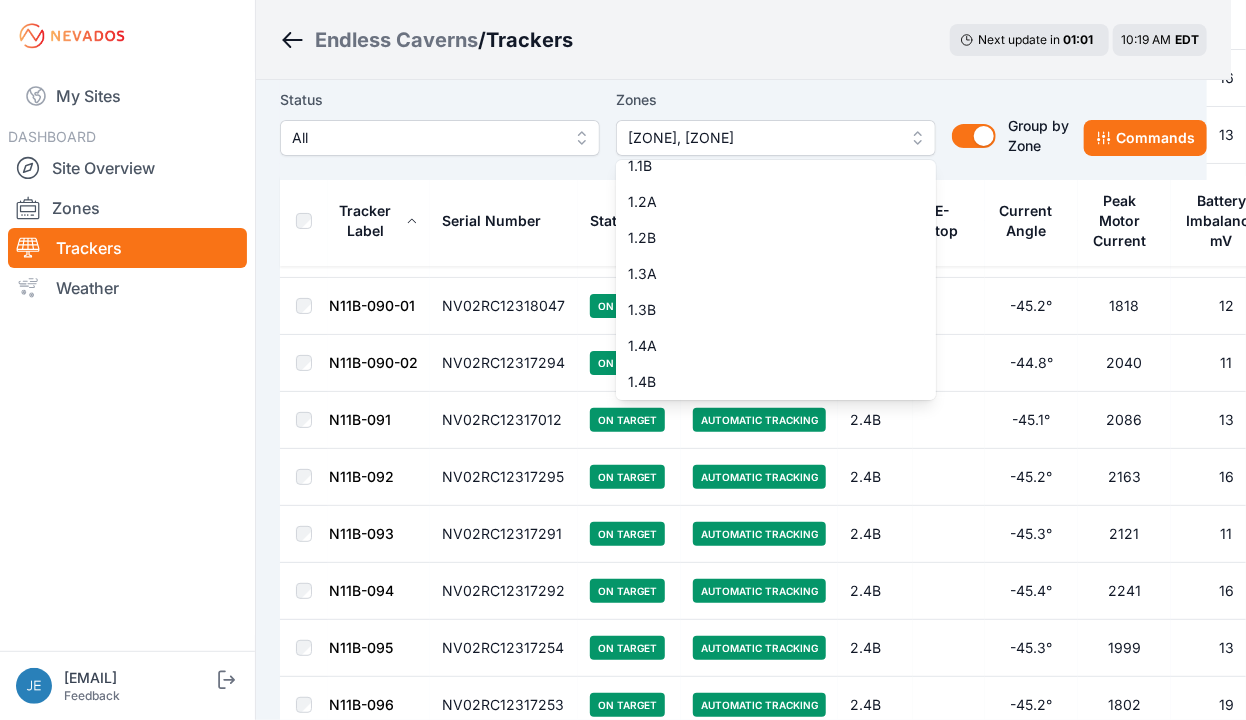scroll, scrollTop: 0, scrollLeft: 0, axis: both 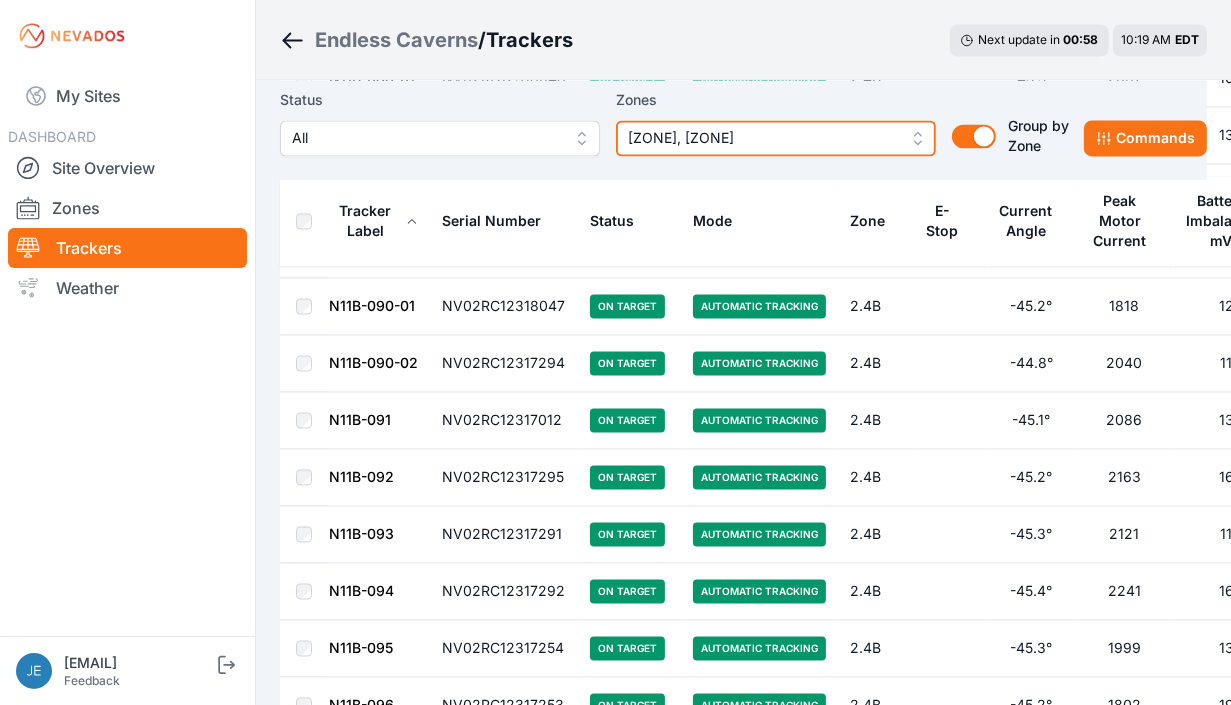 click on "2.4B, 2.4C" at bounding box center [762, 138] 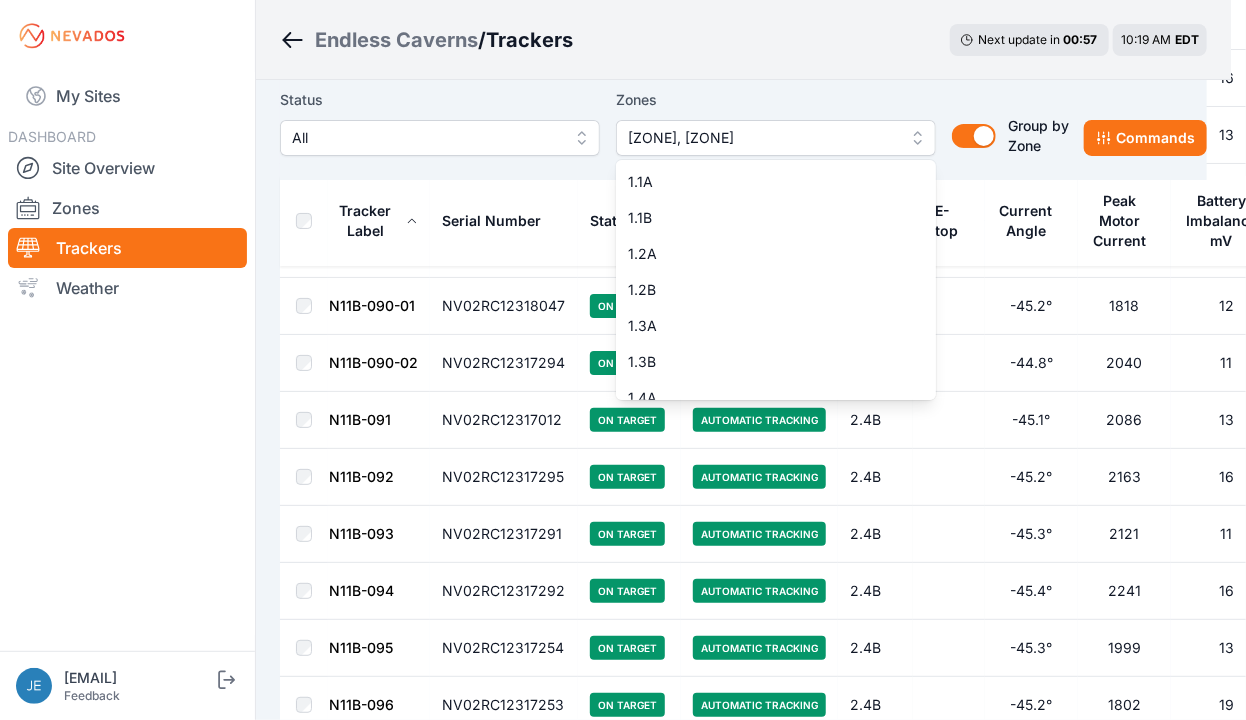click on "2.4B, 2.4C" at bounding box center [762, 138] 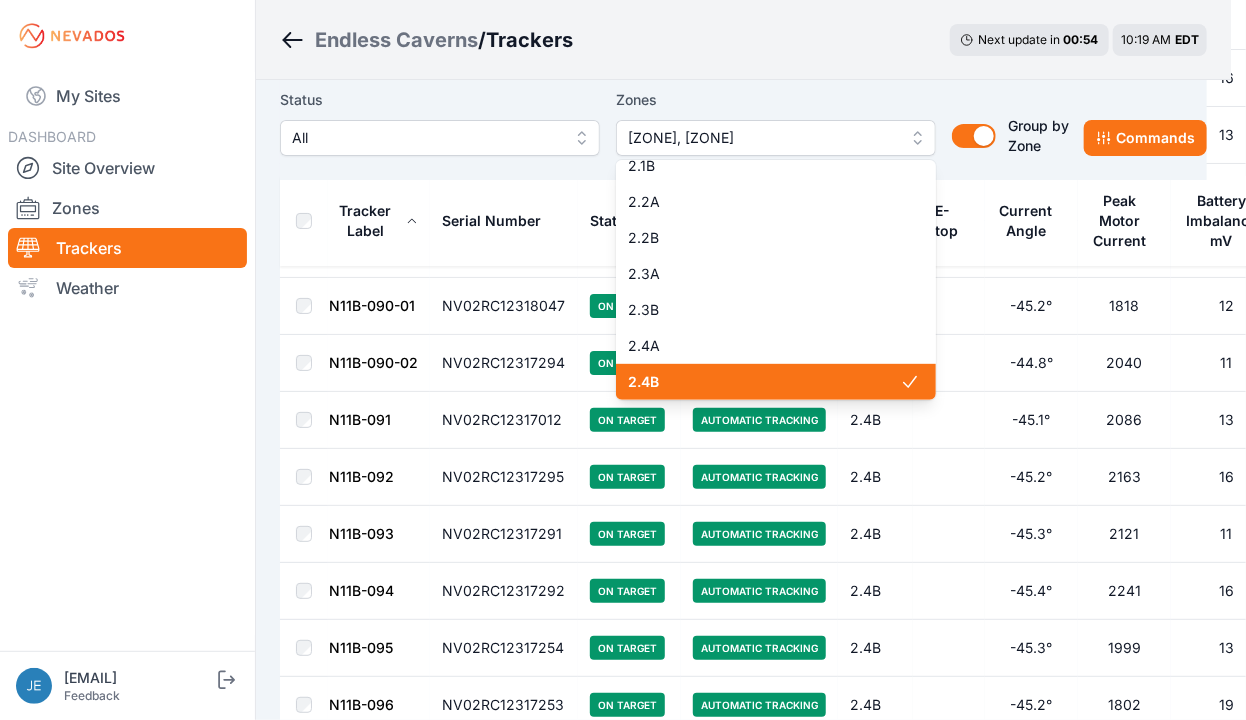 click on "2.4B" at bounding box center [764, 382] 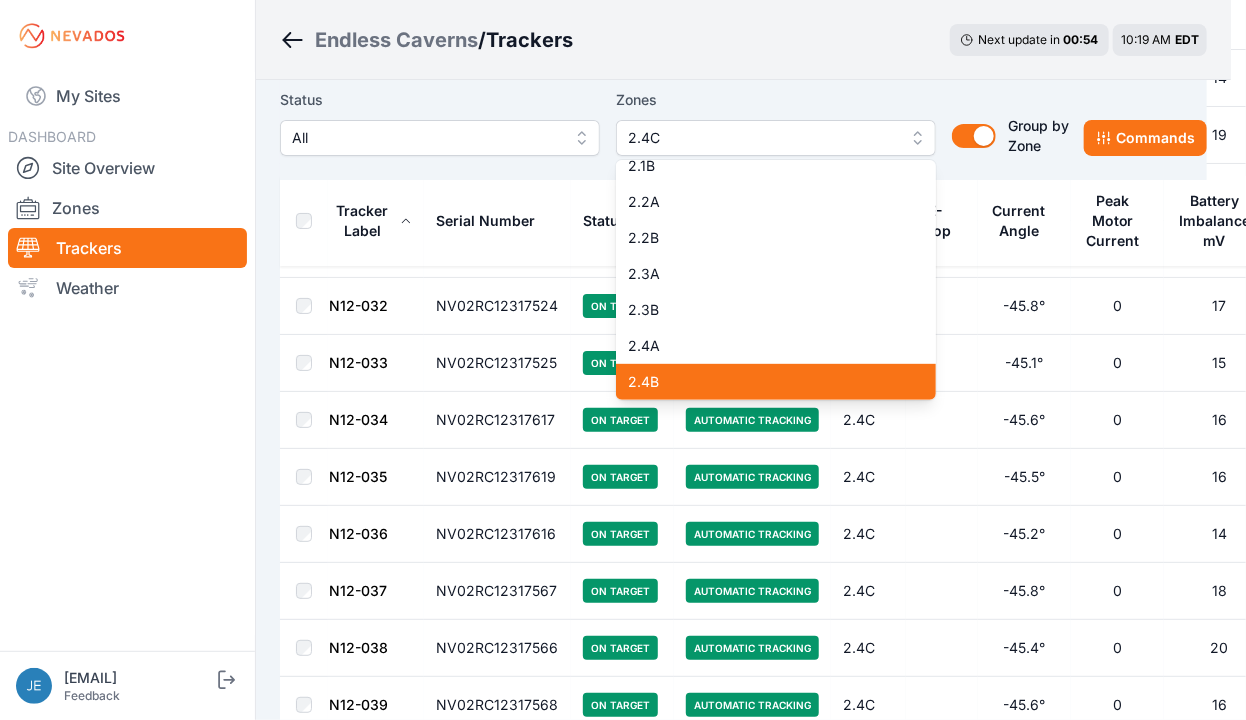 scroll, scrollTop: 0, scrollLeft: 0, axis: both 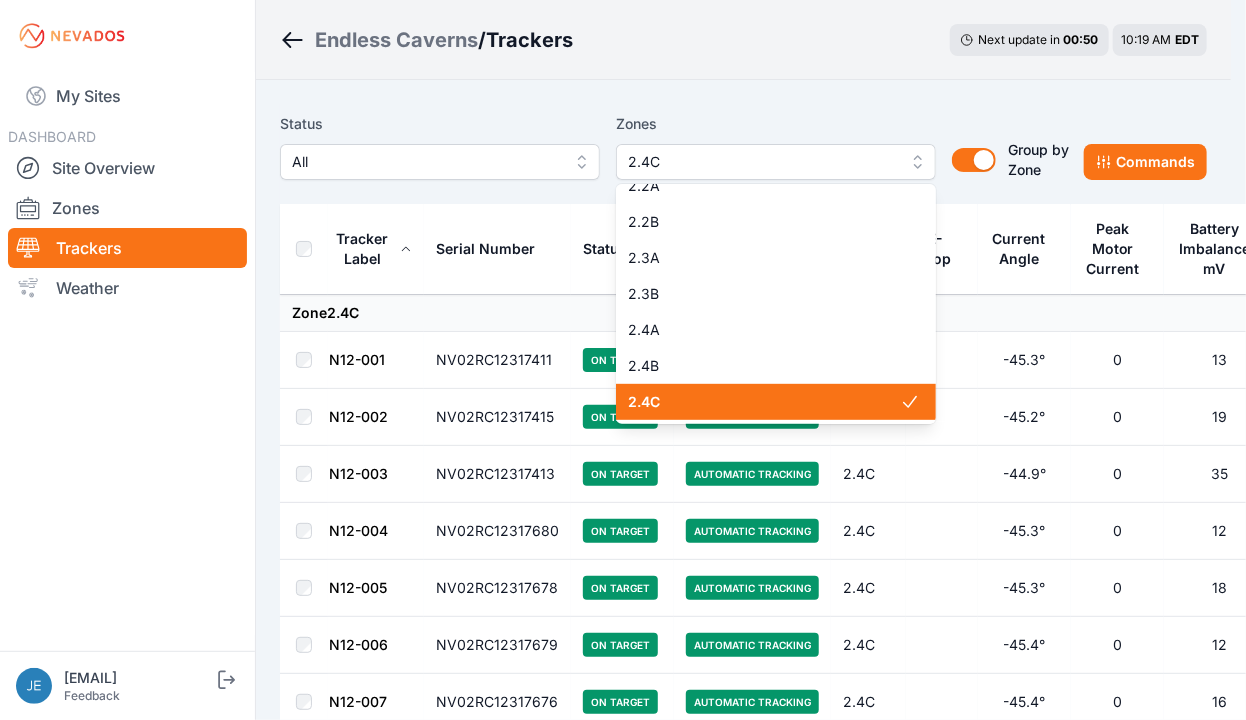 click on "2.4C" at bounding box center (764, 402) 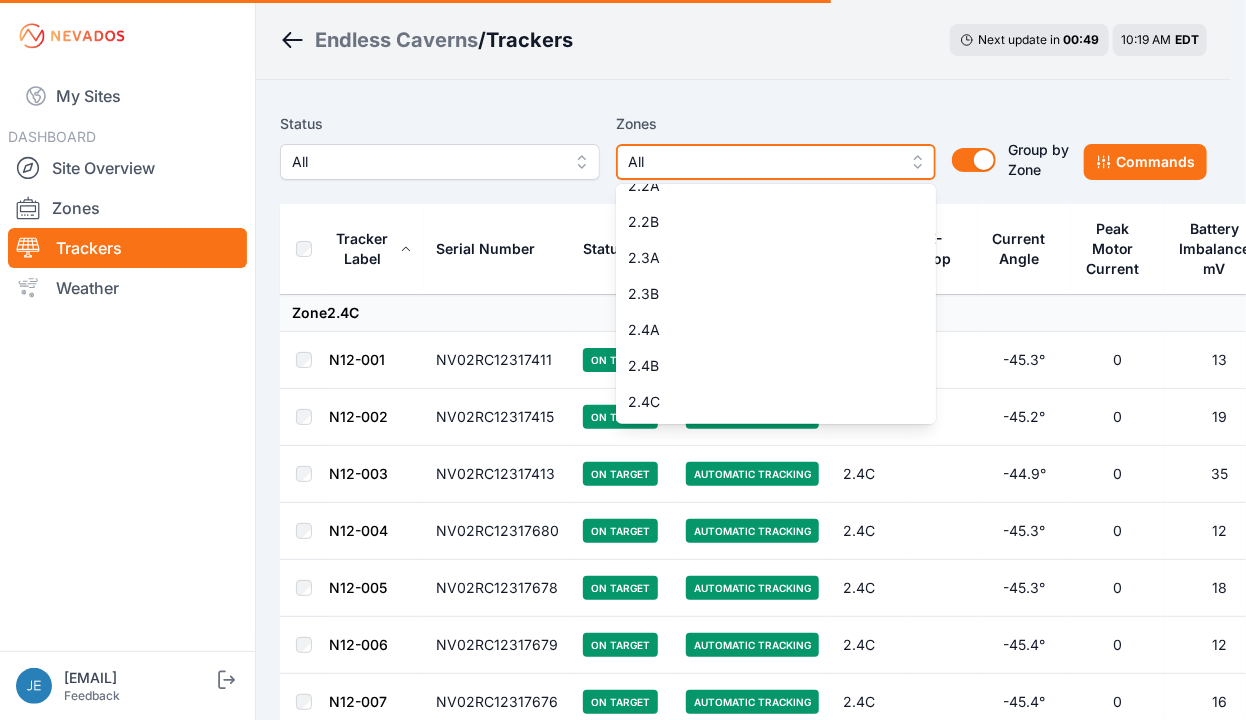 click on "All" at bounding box center [762, 162] 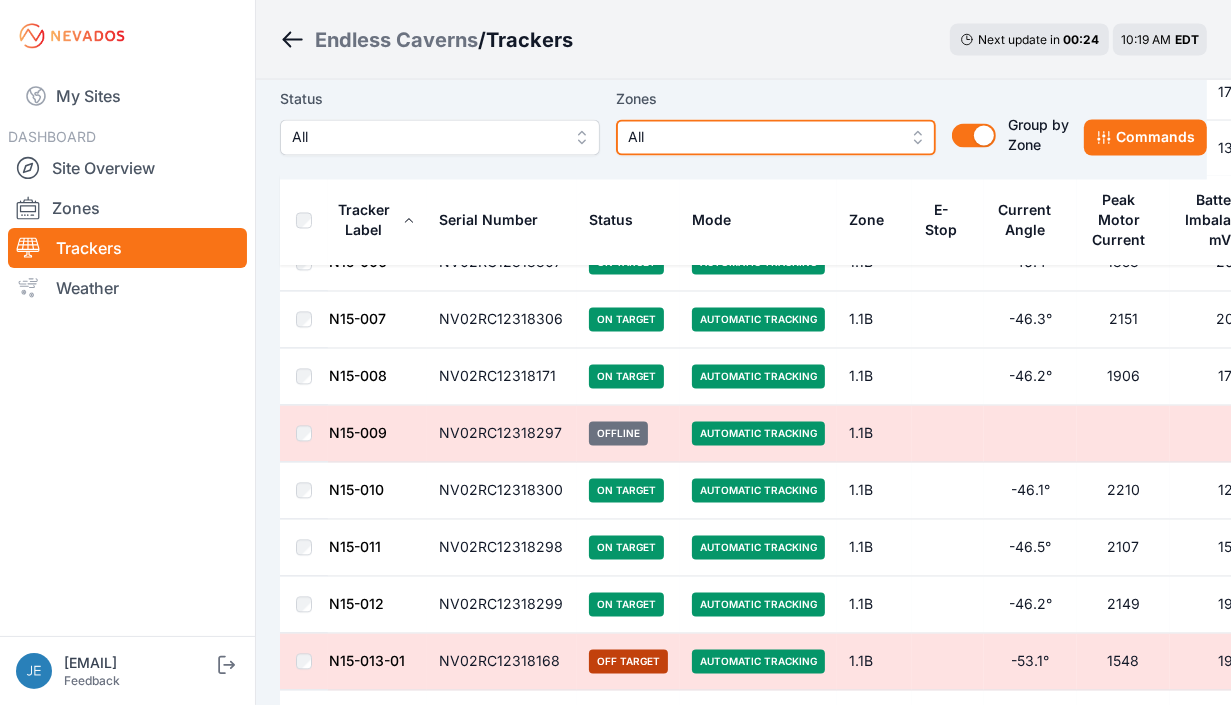 scroll, scrollTop: 9152, scrollLeft: 0, axis: vertical 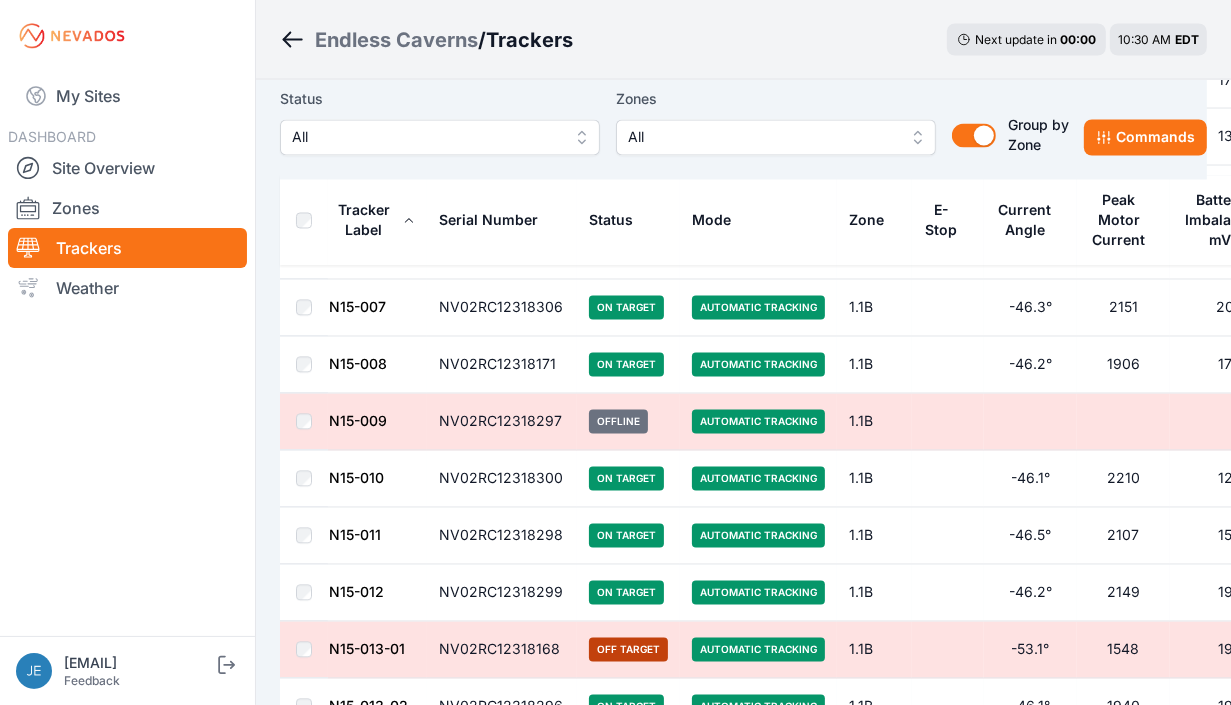 click on "My Sites DASHBOARD Site Overview Zones Trackers Weather" at bounding box center (127, 346) 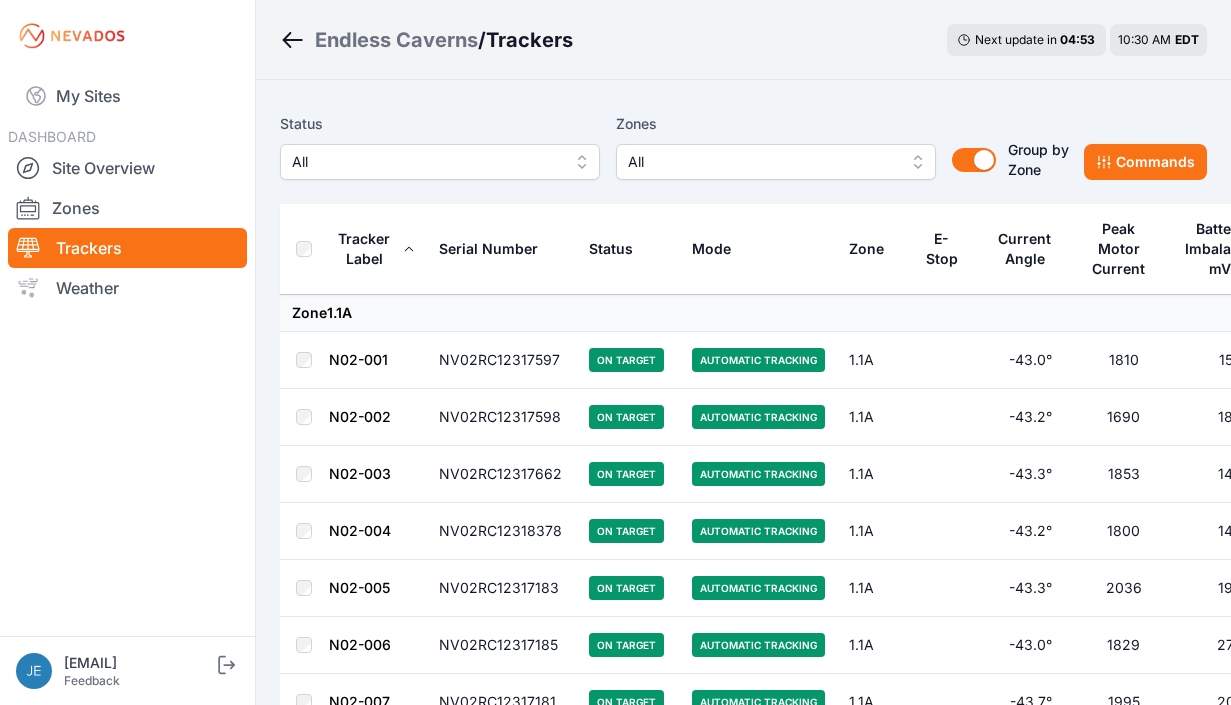 scroll, scrollTop: 9152, scrollLeft: 0, axis: vertical 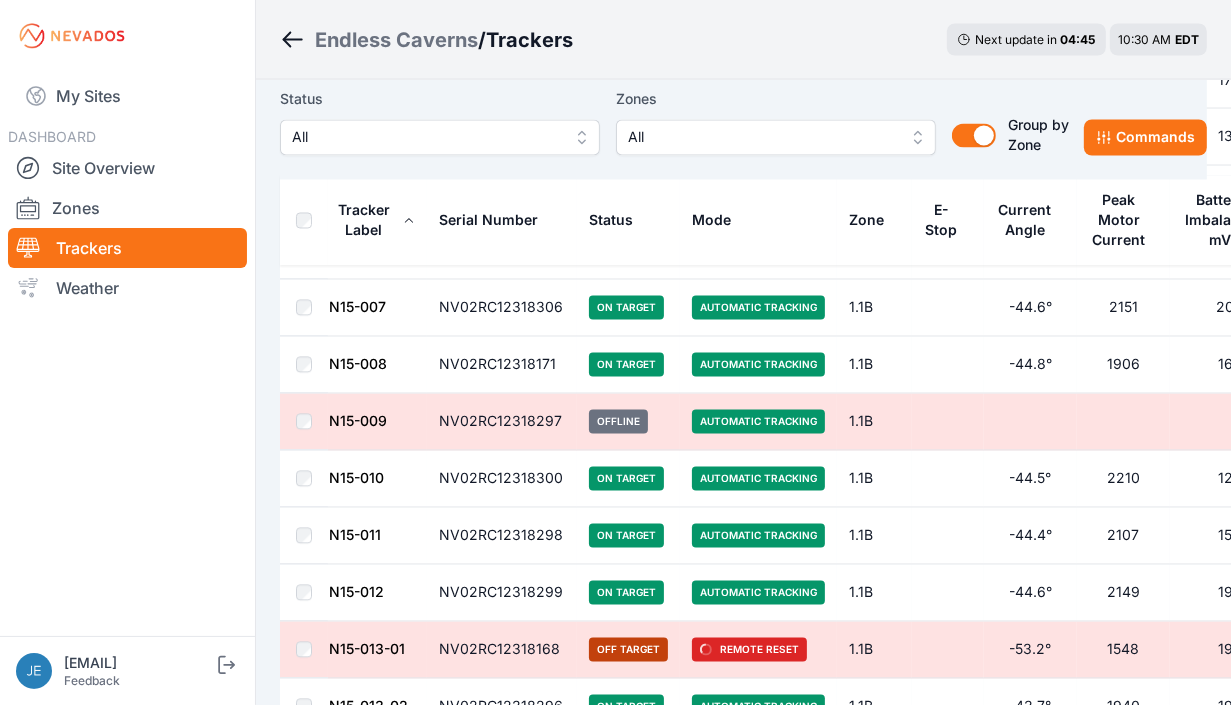 click on "N15-009" at bounding box center [358, 421] 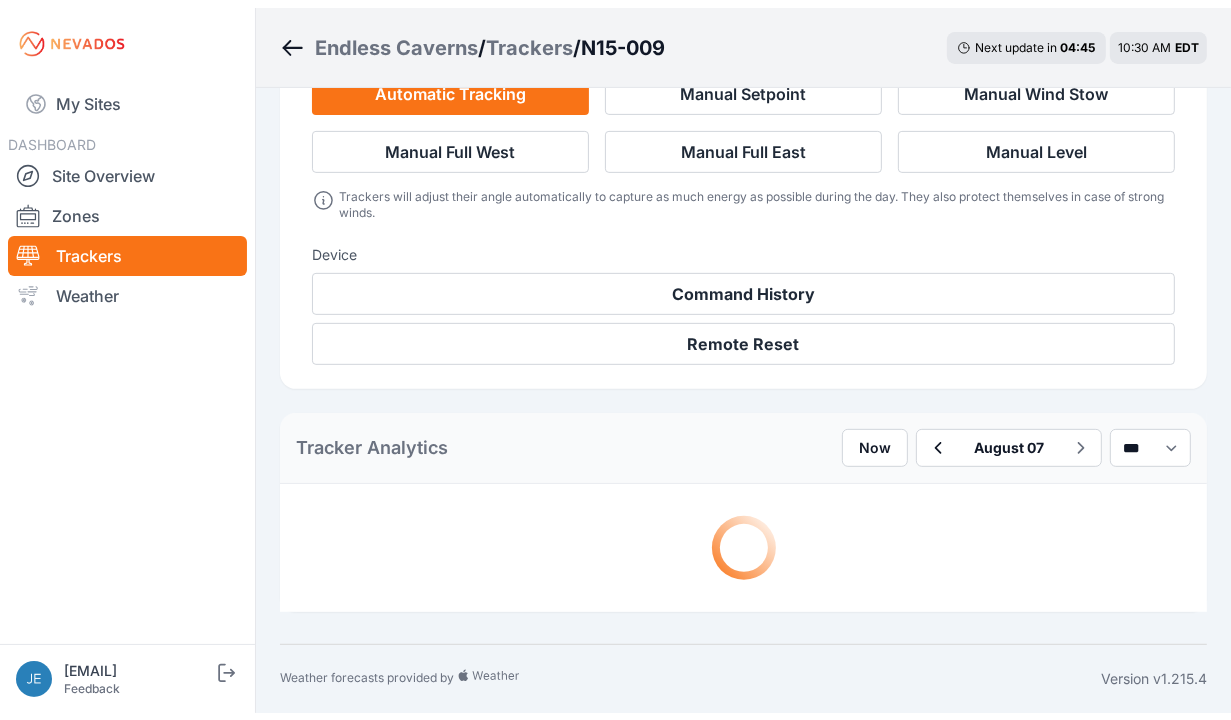 scroll, scrollTop: 0, scrollLeft: 0, axis: both 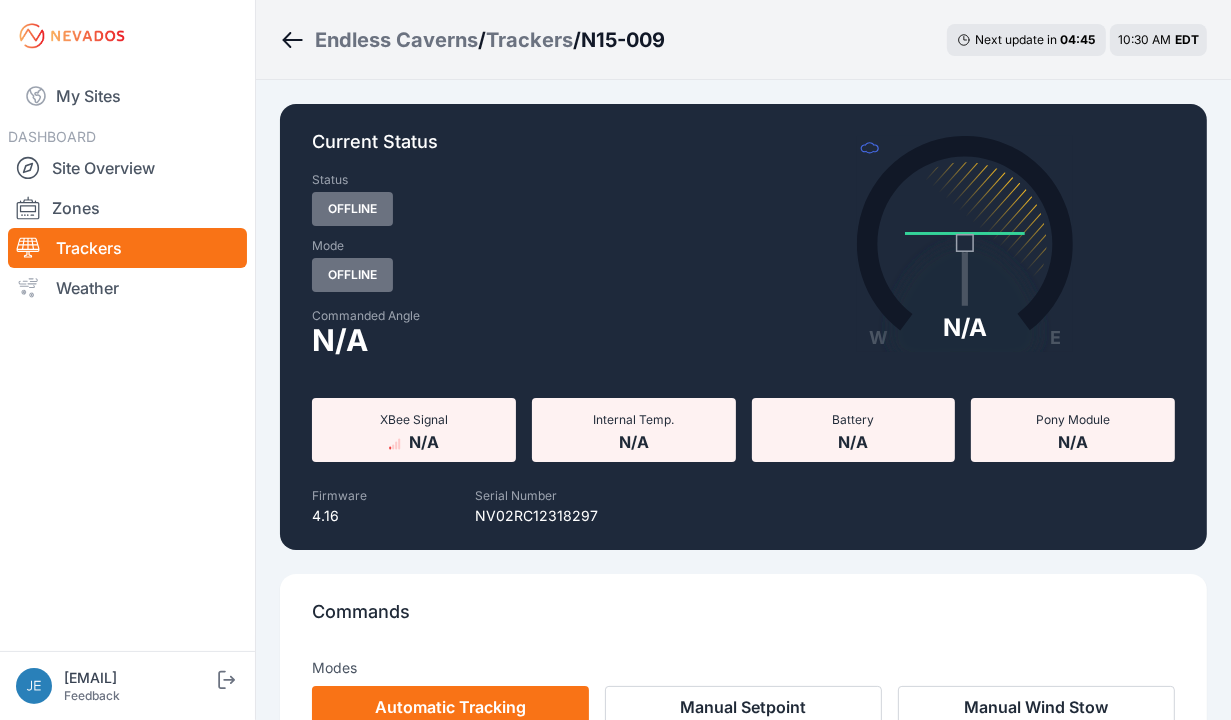 drag, startPoint x: 342, startPoint y: 387, endPoint x: 304, endPoint y: 387, distance: 38 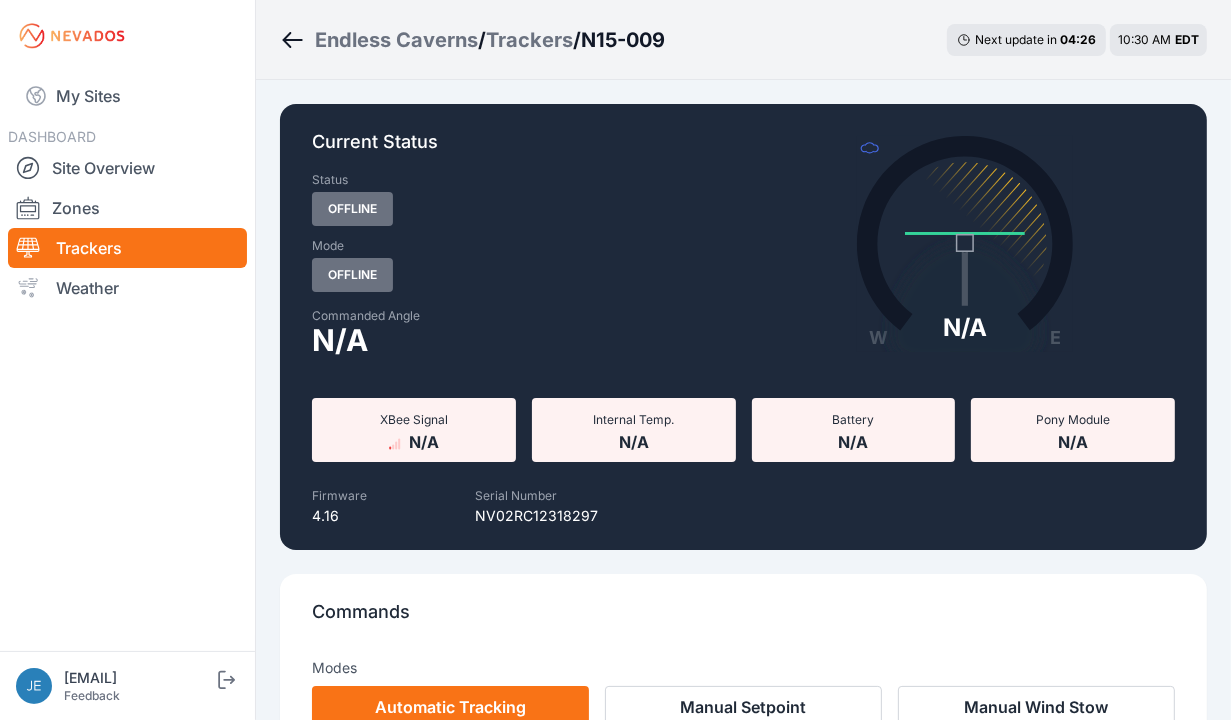 click on "Status Offline Mode Offline Commanded Angle N/A W E N/A
Actual: undefined°
Commanded: undefined°" at bounding box center (743, 285) 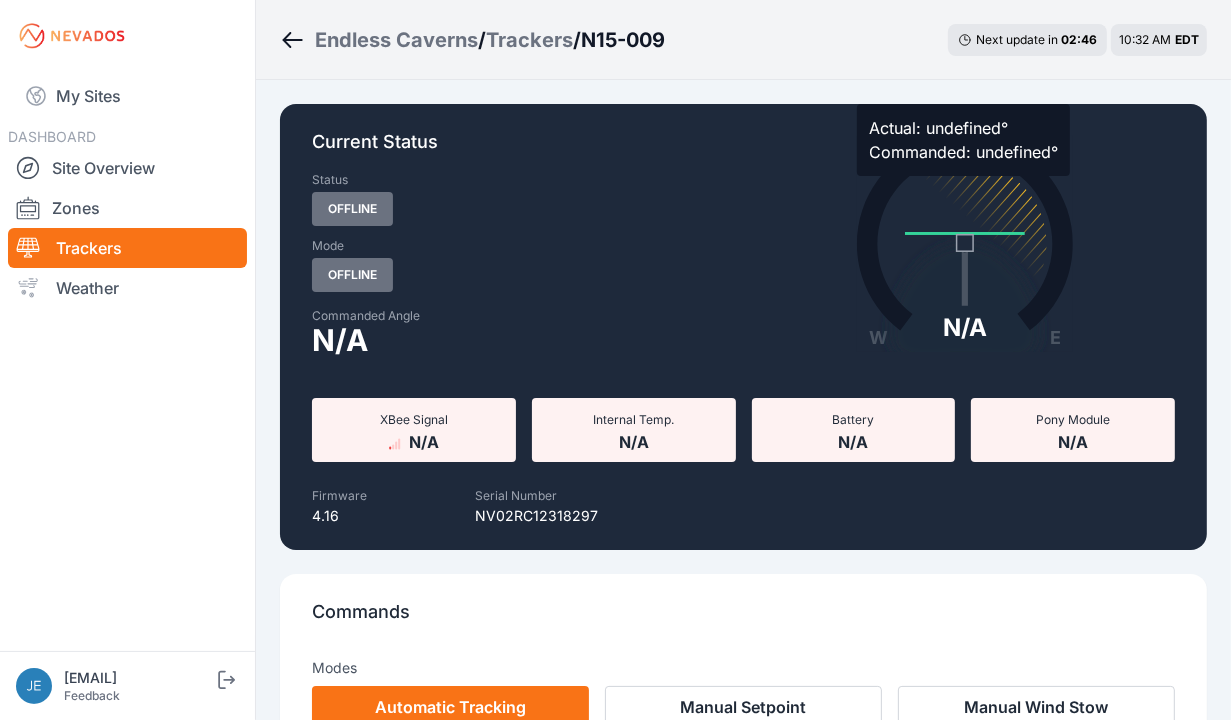 click 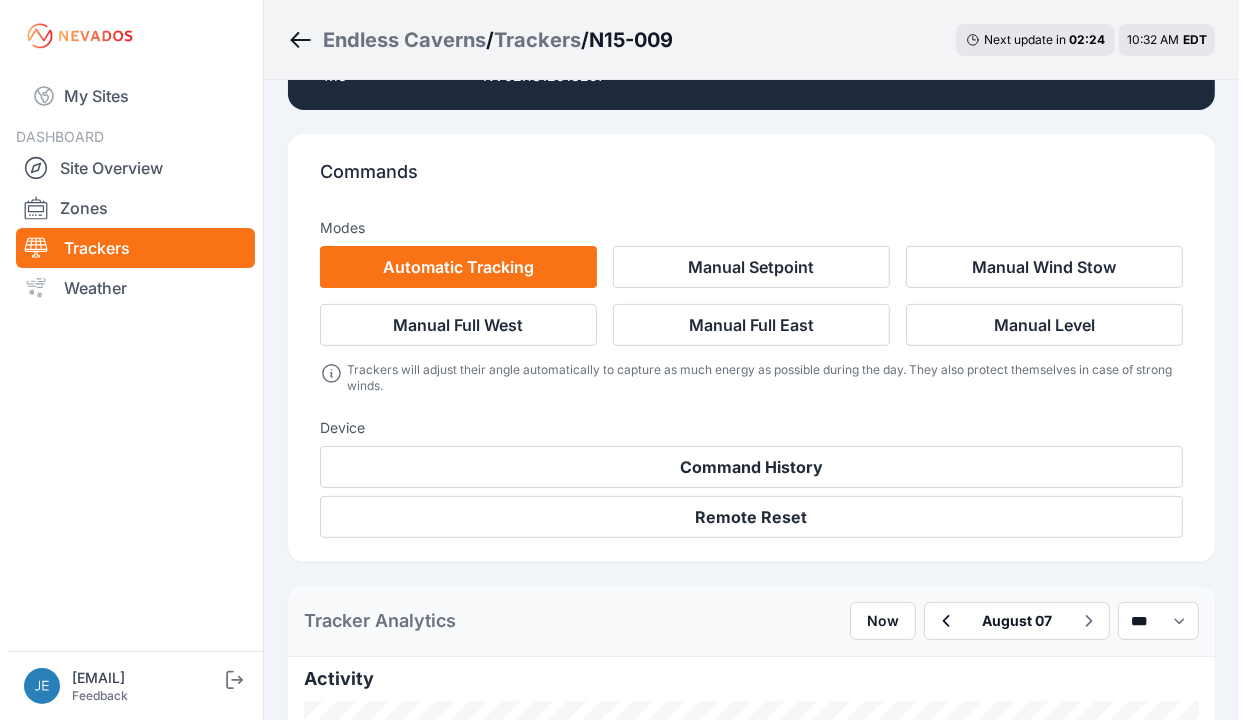 scroll, scrollTop: 480, scrollLeft: 0, axis: vertical 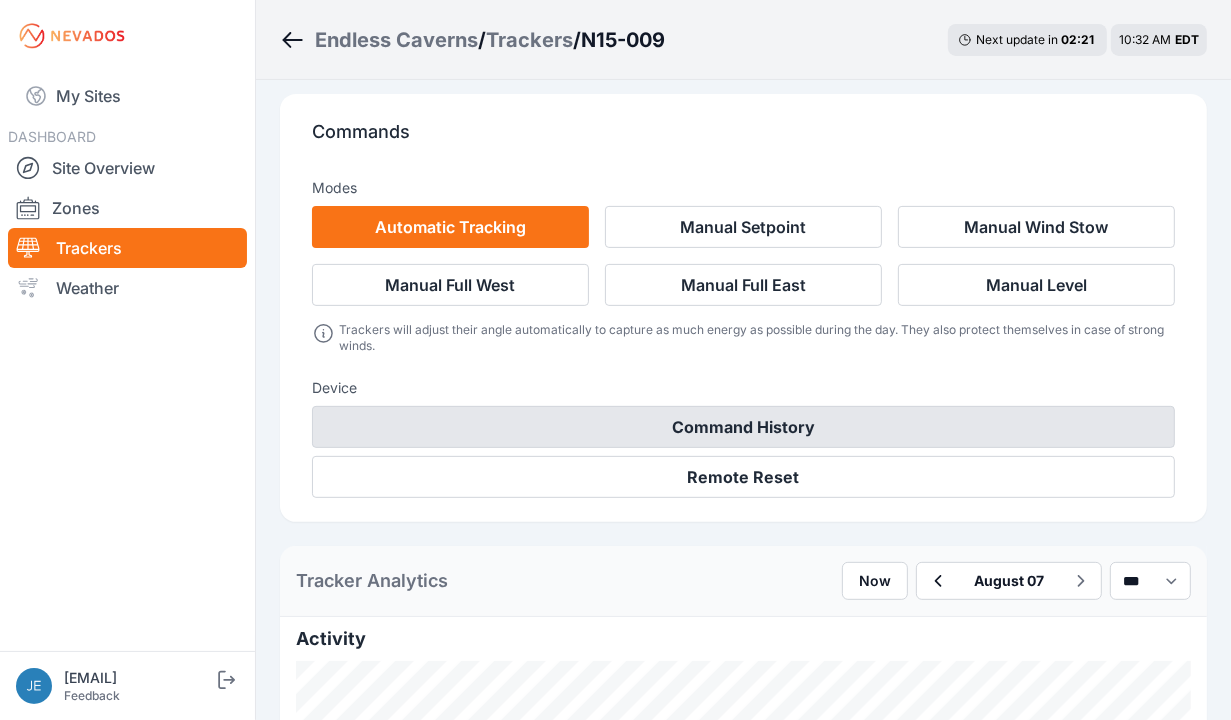 click on "Command History" at bounding box center (743, 427) 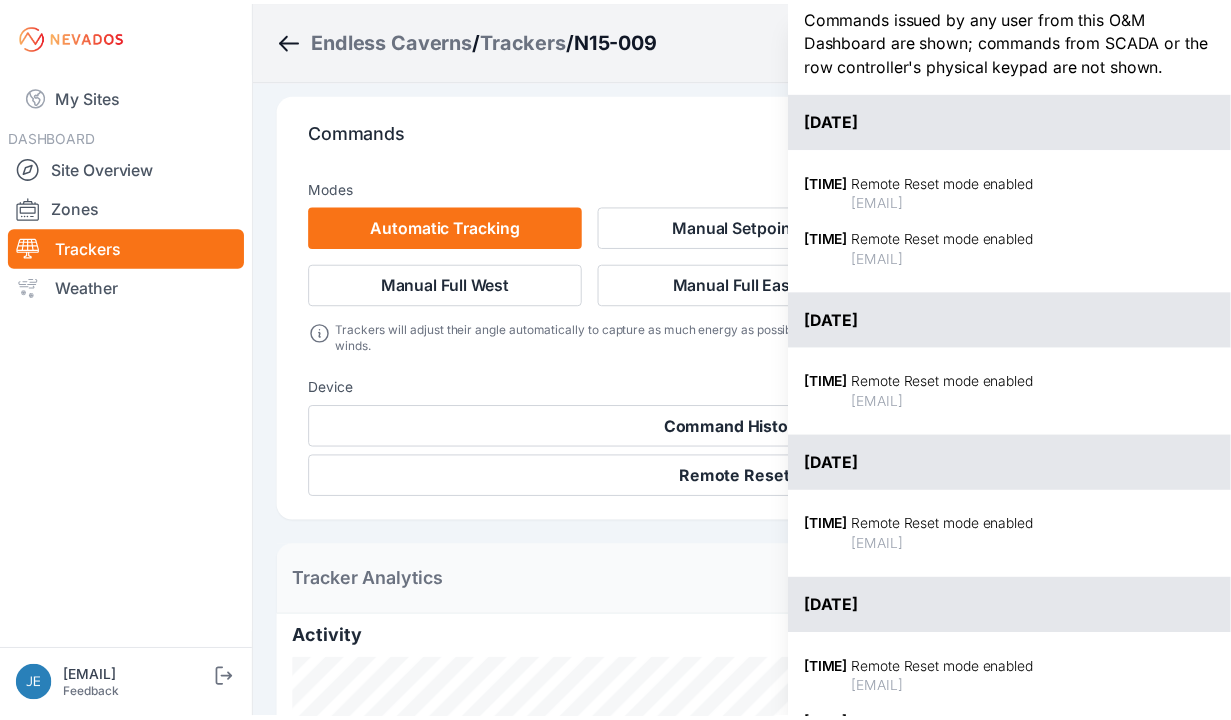 scroll, scrollTop: 0, scrollLeft: 0, axis: both 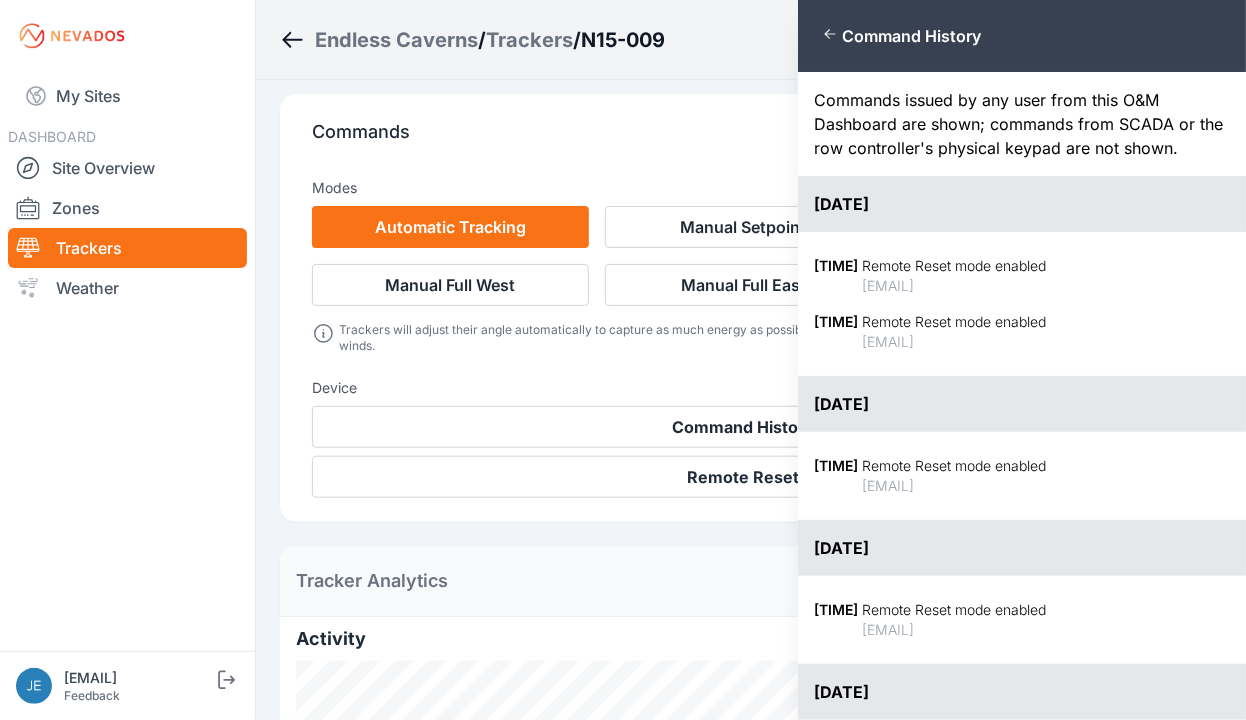 click on "Close panel Command History Commands issued by any user from this O&M Dashboard are shown; commands from SCADA or the row controller's physical keypad are not shown. 08-06-2025  16:43 Remote Reset mode enabled tomasz.barcz@energix-group.com  09:54 Remote Reset mode enabled jakub.przychodzien@energix-group.com 07-16-2025  07:28 Remote Reset mode enabled tomasz.barcz@energix-group.com 07-01-2025  16:13 Remote Reset mode enabled tomasz.barcz@energix-group.com 06-29-2025  06:31 Remote Reset mode enabled tomasz.barcz@energix-group.com  05:47 Remote Reset mode enabled tomasz.barcz@energix-group.com 05-15-2025  08:32 Remote Reset mode enabled tomasz.barcz@energix-group.com  07:41 Remote Reset mode enabled tomasz.barcz@energix-group.com  07:23 Remote Reset mode enabled tomasz.barcz@energix-group.com 05-14-2025  11:22 Remote Reset mode enabled zachary.brogan@energixrenewables.com 05-04-2025  08:14 Remote Reset mode enabled jakub.przychodzien@energix-group.com 04-11-2025  06:47 Snow alarms cleared  02:11 04-08-2025" at bounding box center (623, 360) 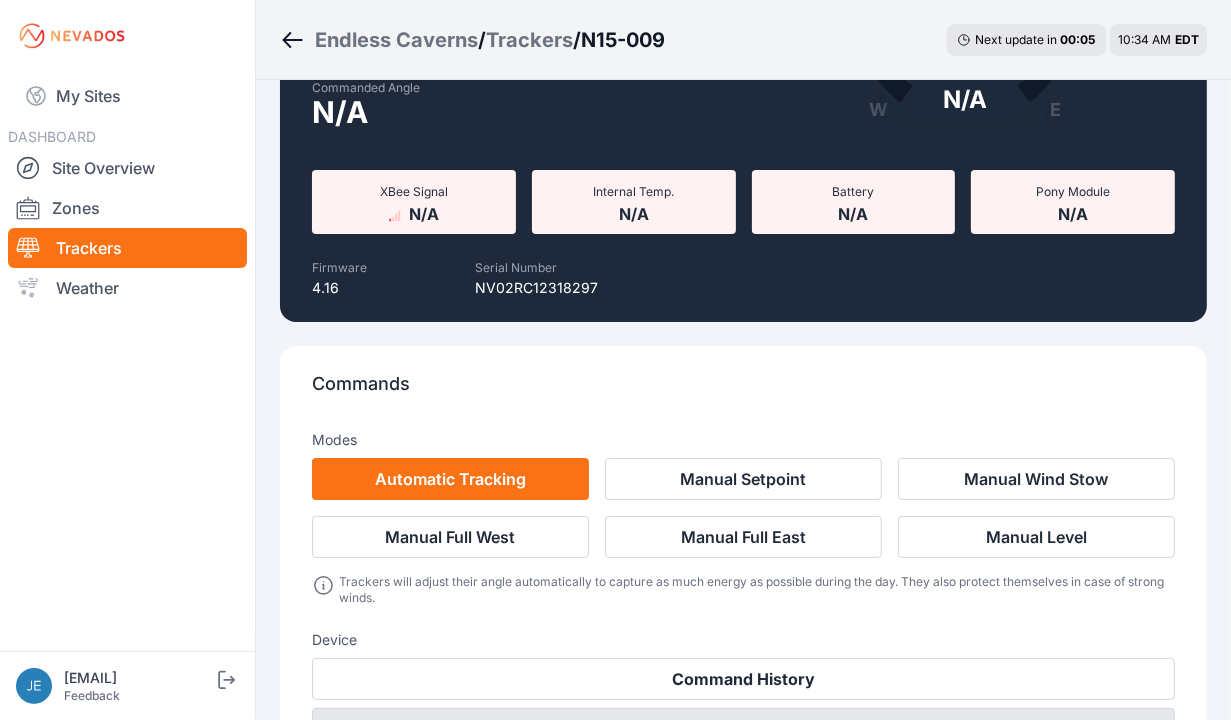 scroll, scrollTop: 212, scrollLeft: 0, axis: vertical 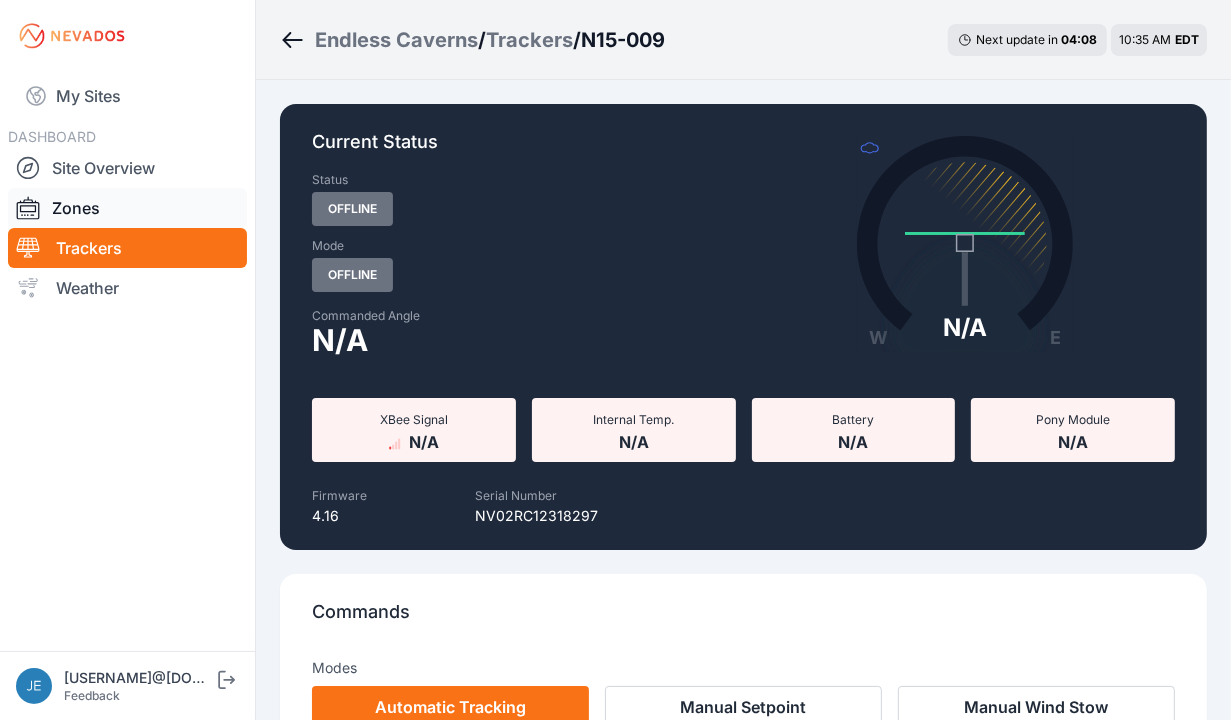 click on "Zones" at bounding box center (127, 208) 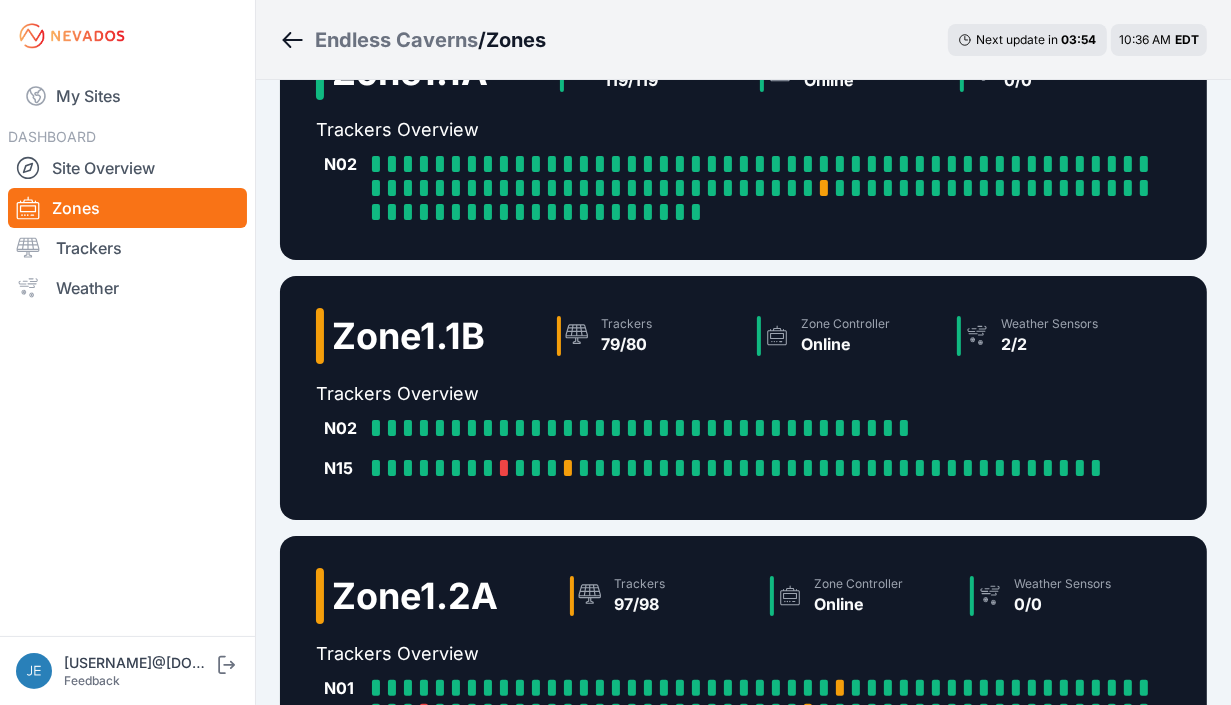 scroll, scrollTop: 156, scrollLeft: 0, axis: vertical 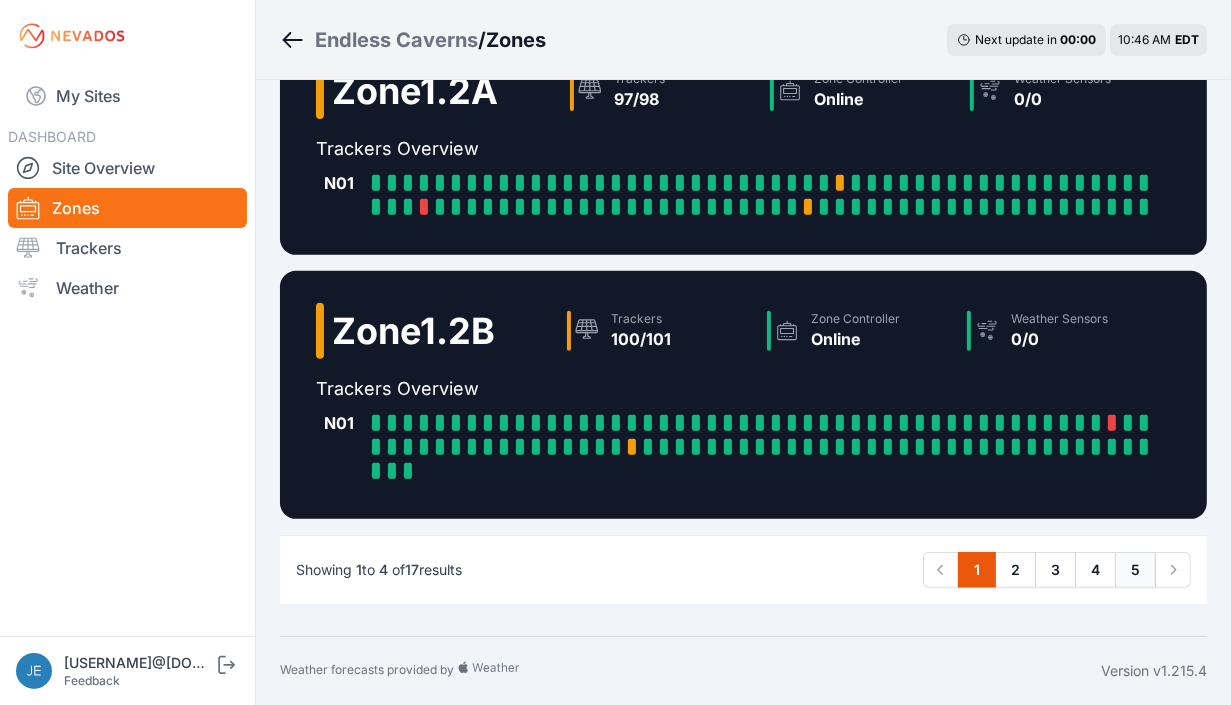 click on "5" at bounding box center [1135, 570] 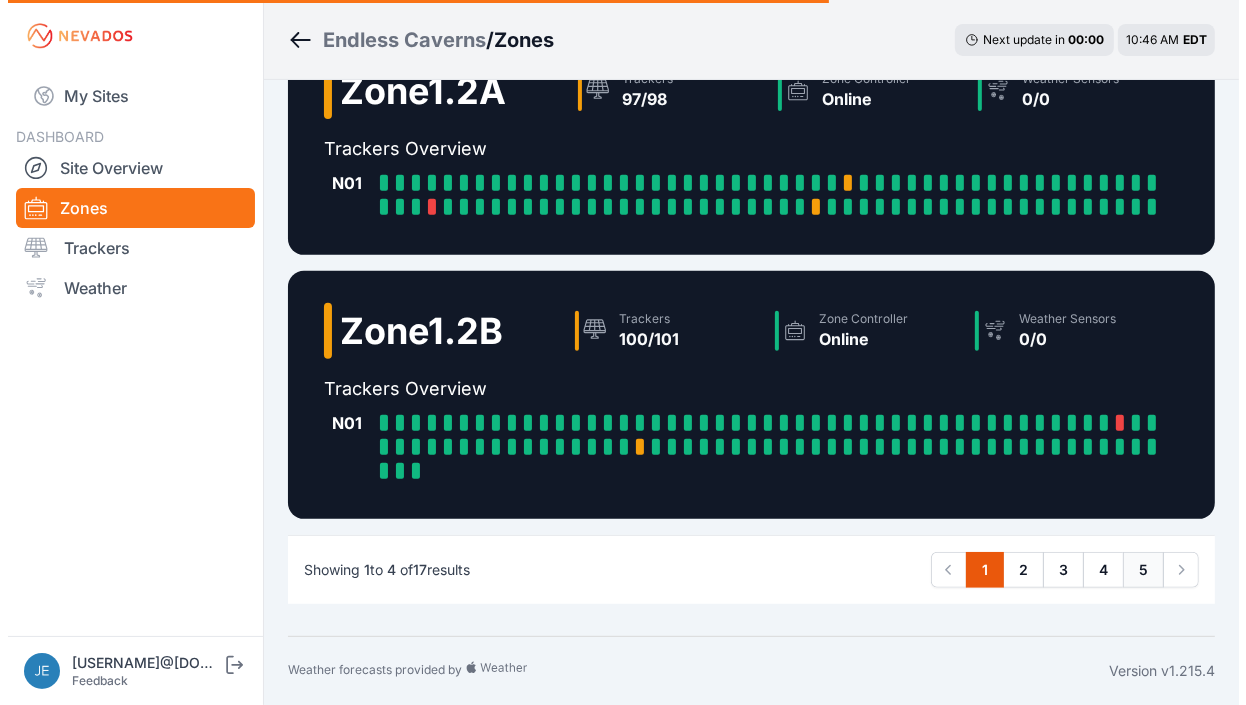 scroll, scrollTop: 0, scrollLeft: 0, axis: both 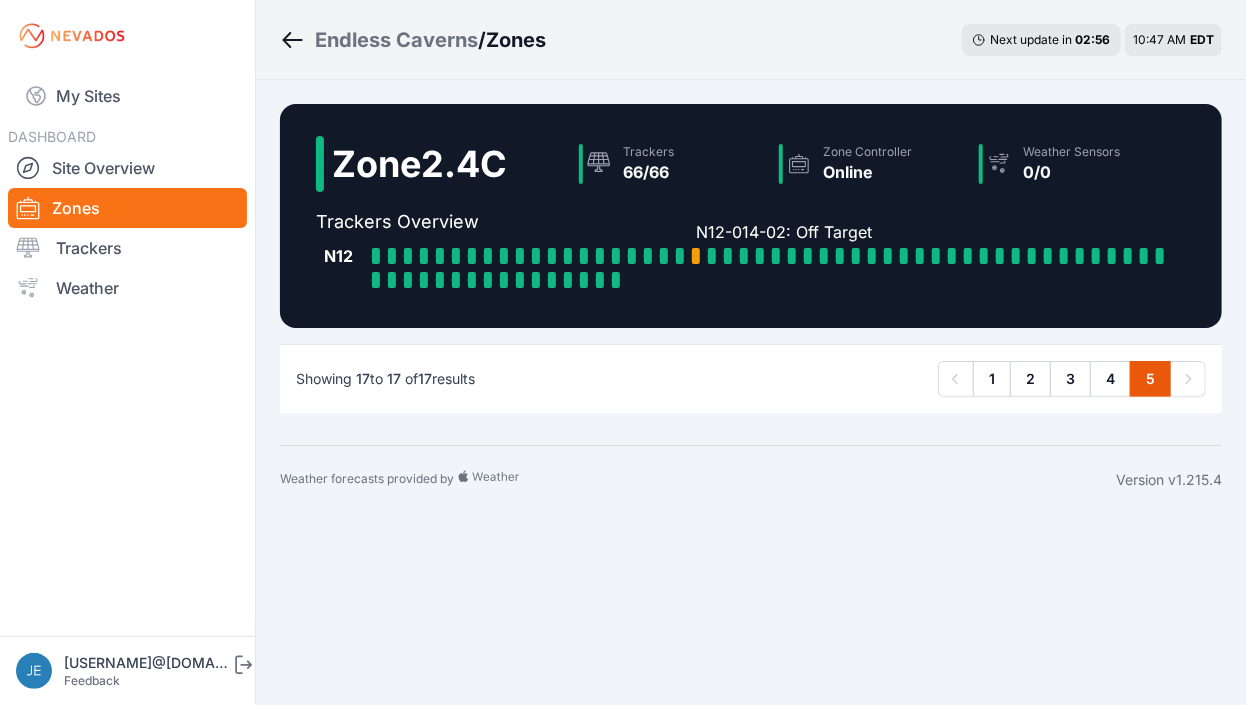 click at bounding box center (696, 256) 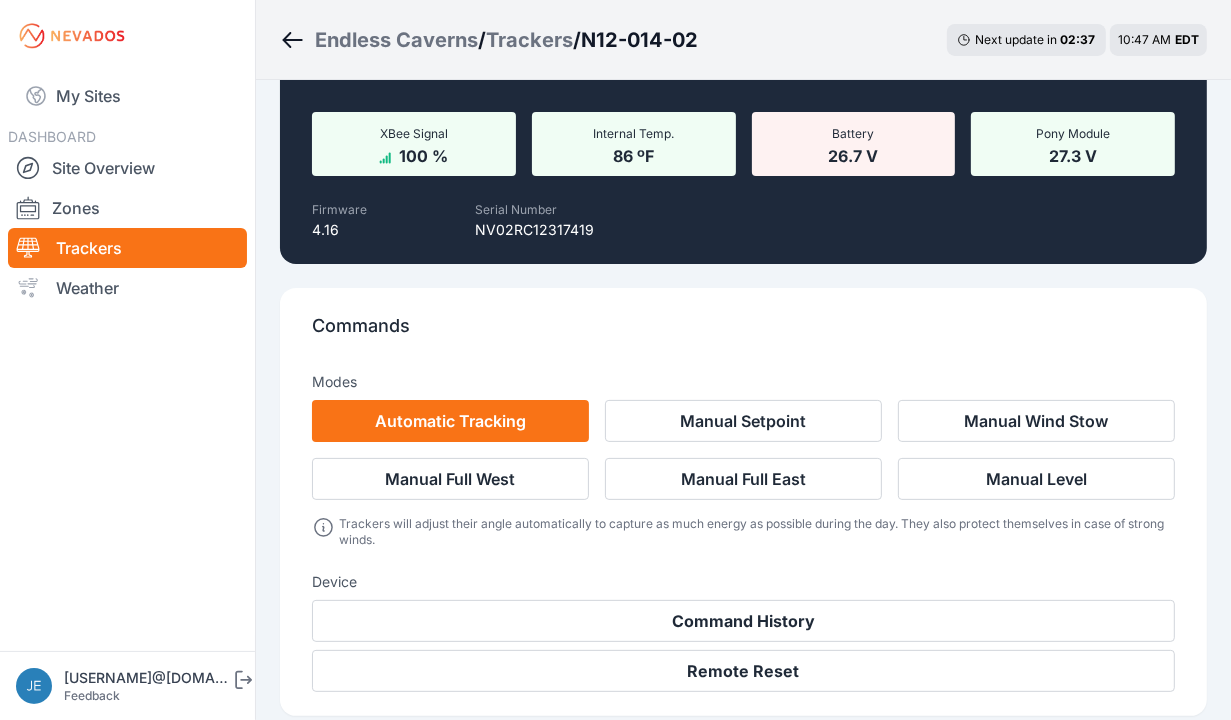 scroll, scrollTop: 386, scrollLeft: 0, axis: vertical 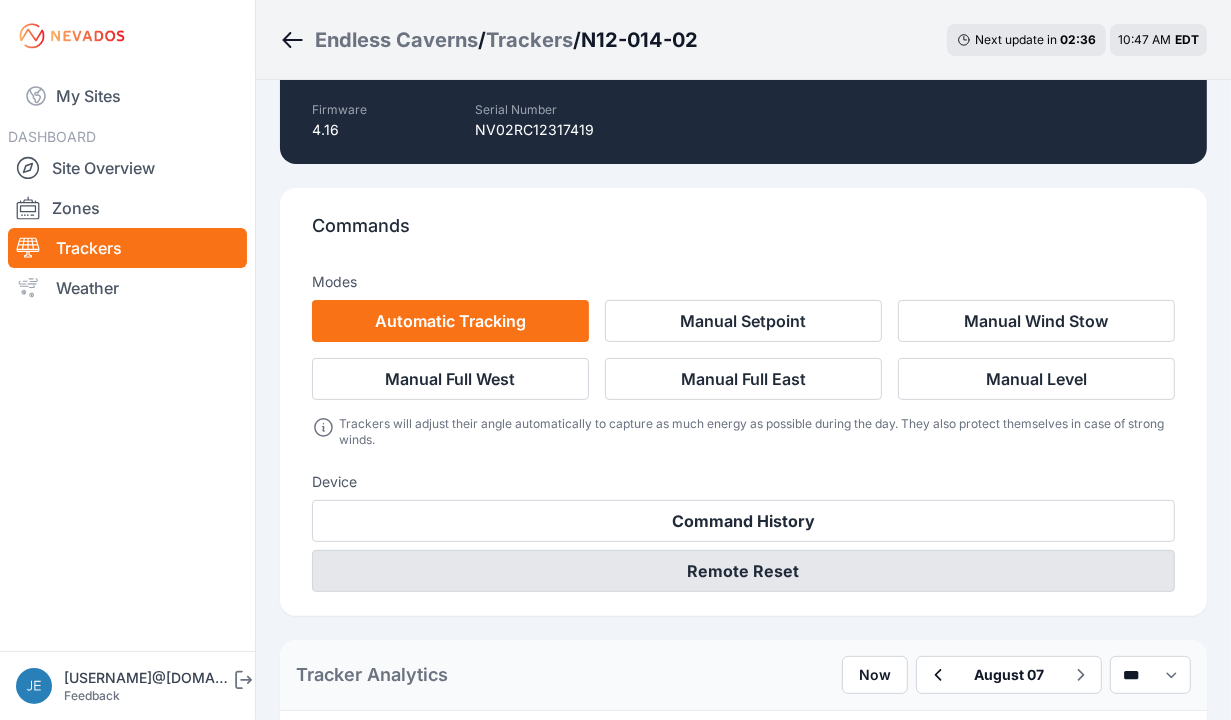 click on "Remote Reset" at bounding box center [743, 571] 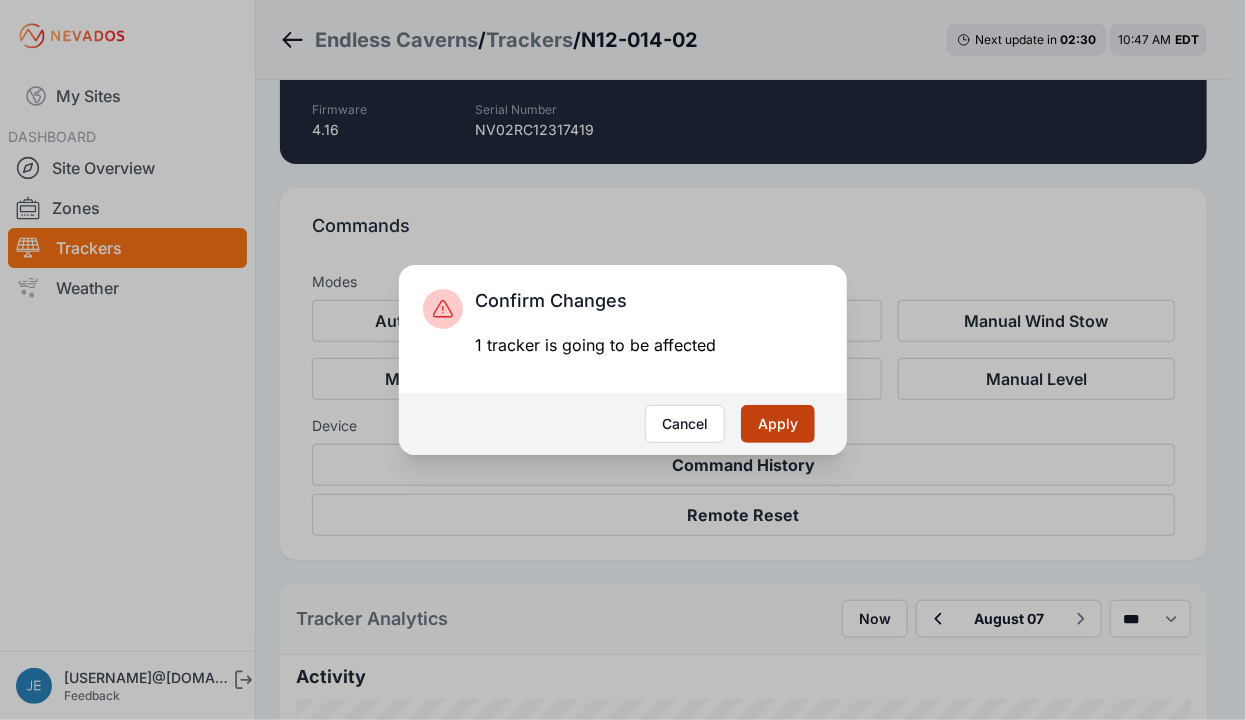 click on "Apply" at bounding box center [778, 424] 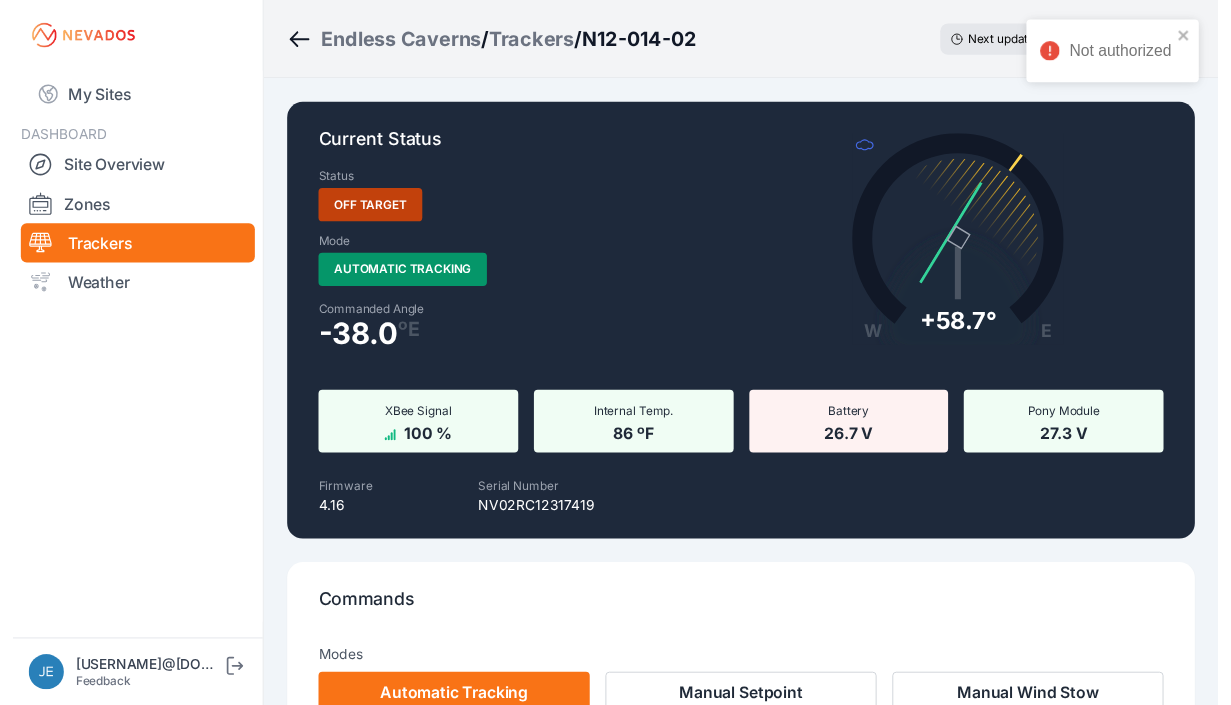 scroll, scrollTop: 0, scrollLeft: 0, axis: both 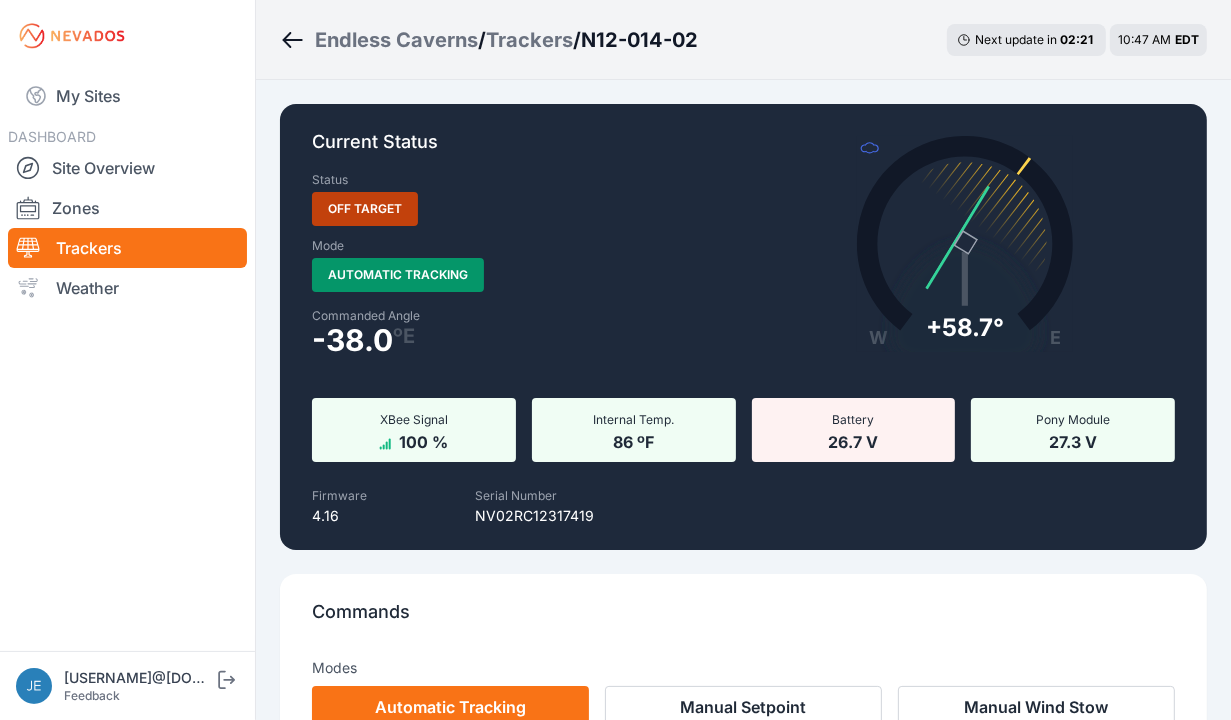 click 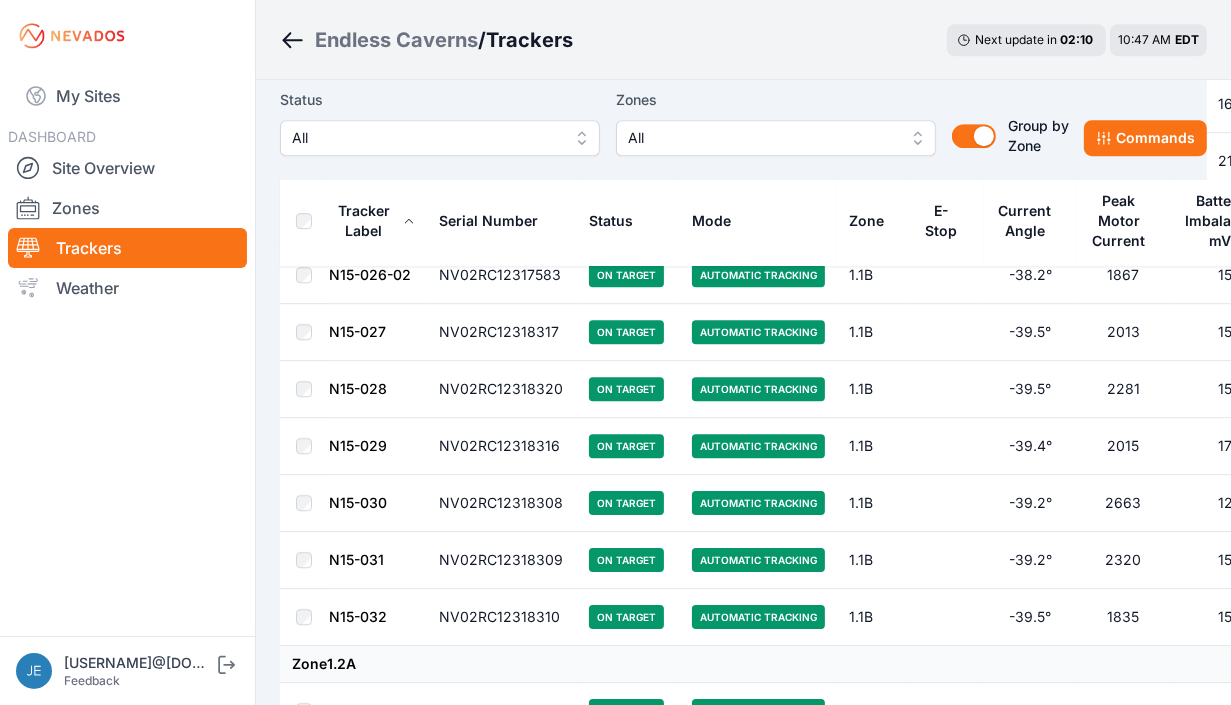 scroll, scrollTop: 11289, scrollLeft: 0, axis: vertical 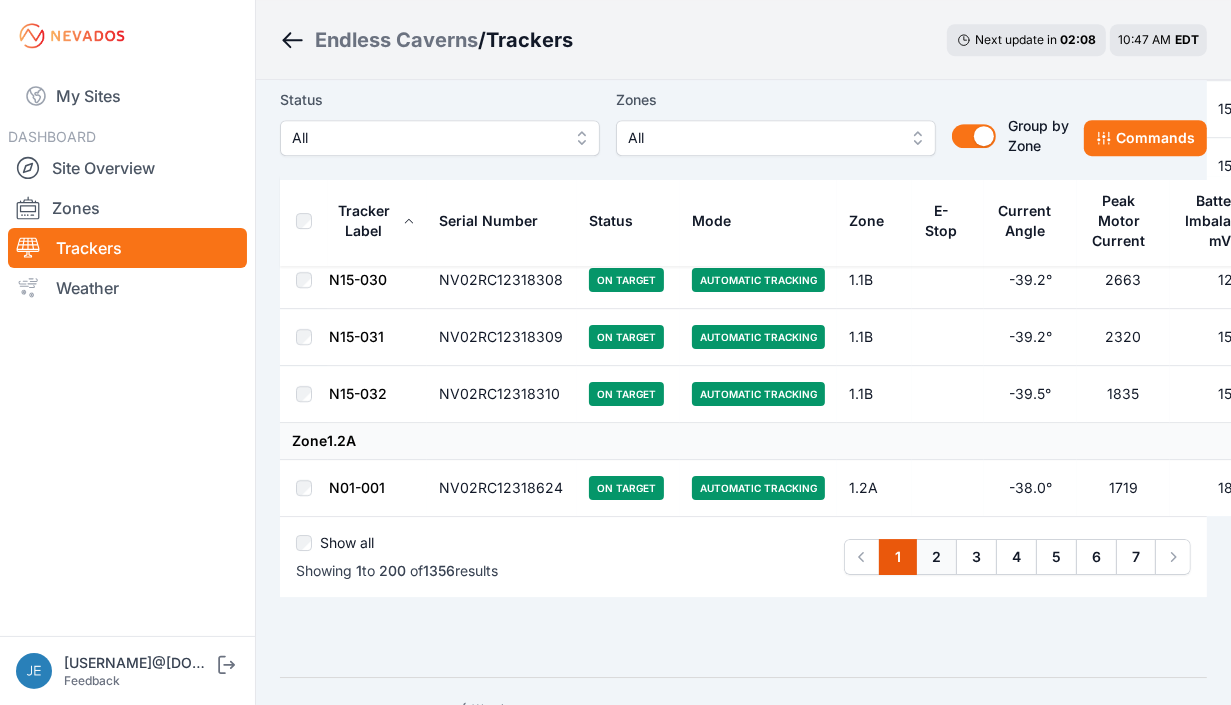 click on "2" at bounding box center (936, 557) 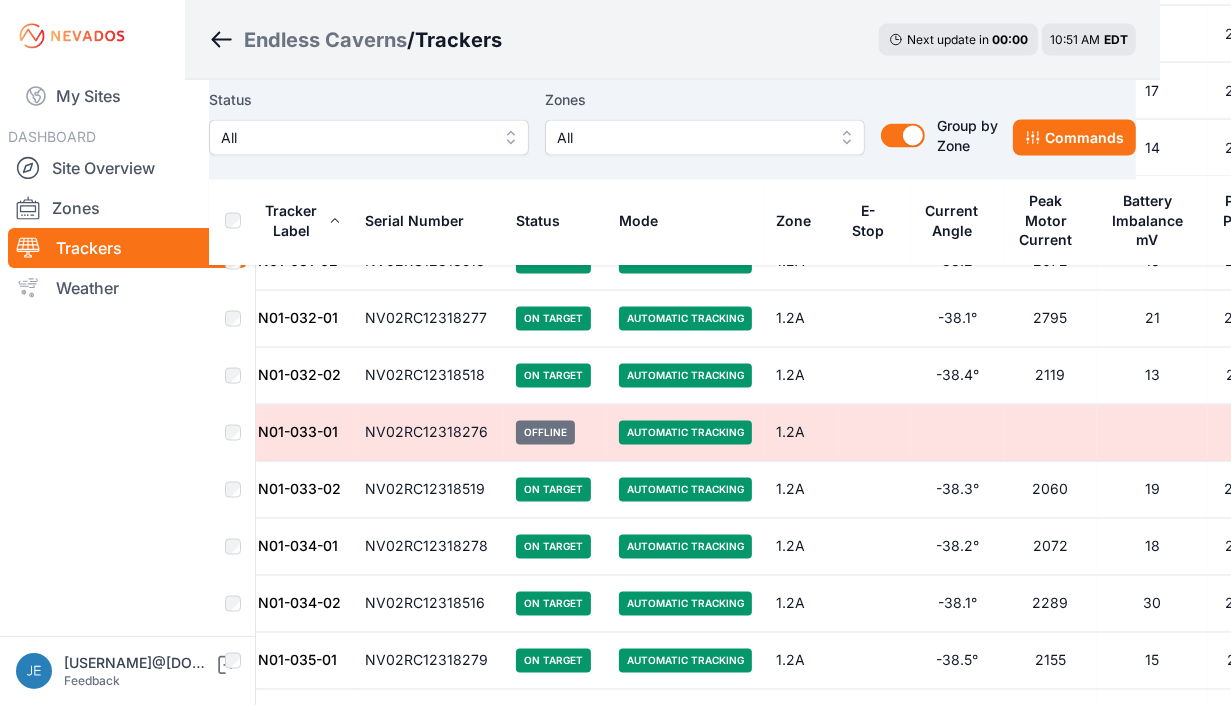 scroll, scrollTop: 2836, scrollLeft: 71, axis: both 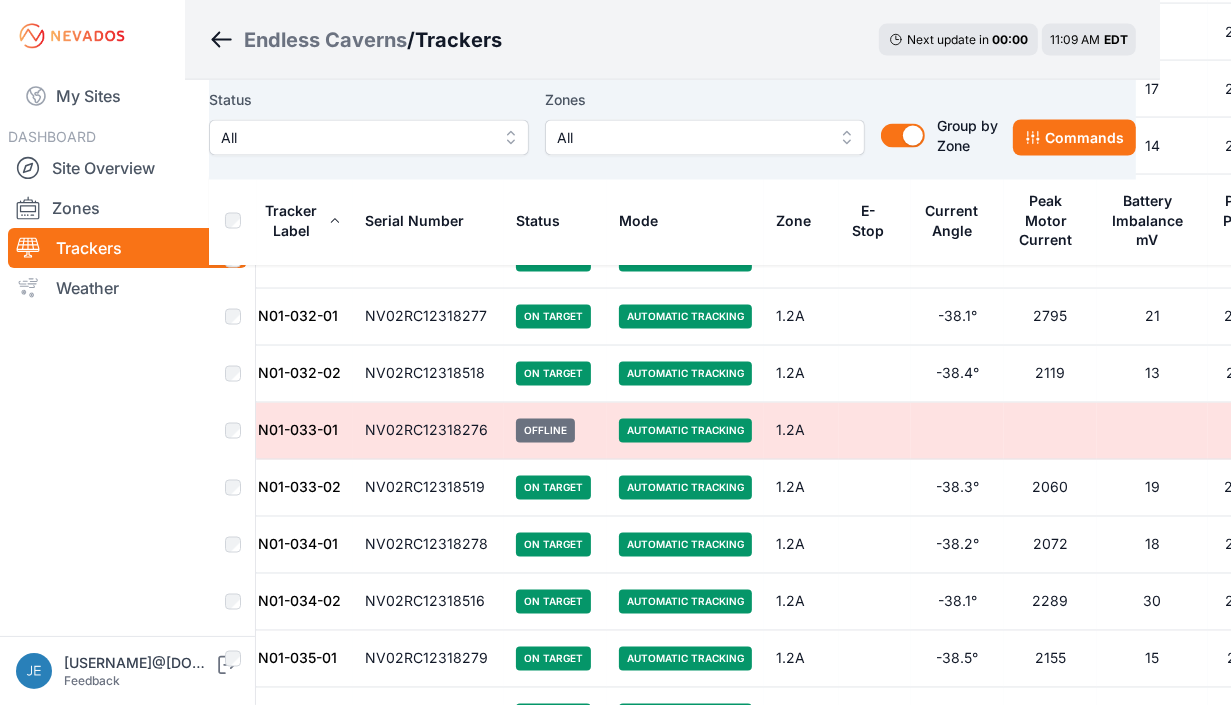 click on "My Sites DASHBOARD Site Overview Zones Trackers Weather" at bounding box center [127, 346] 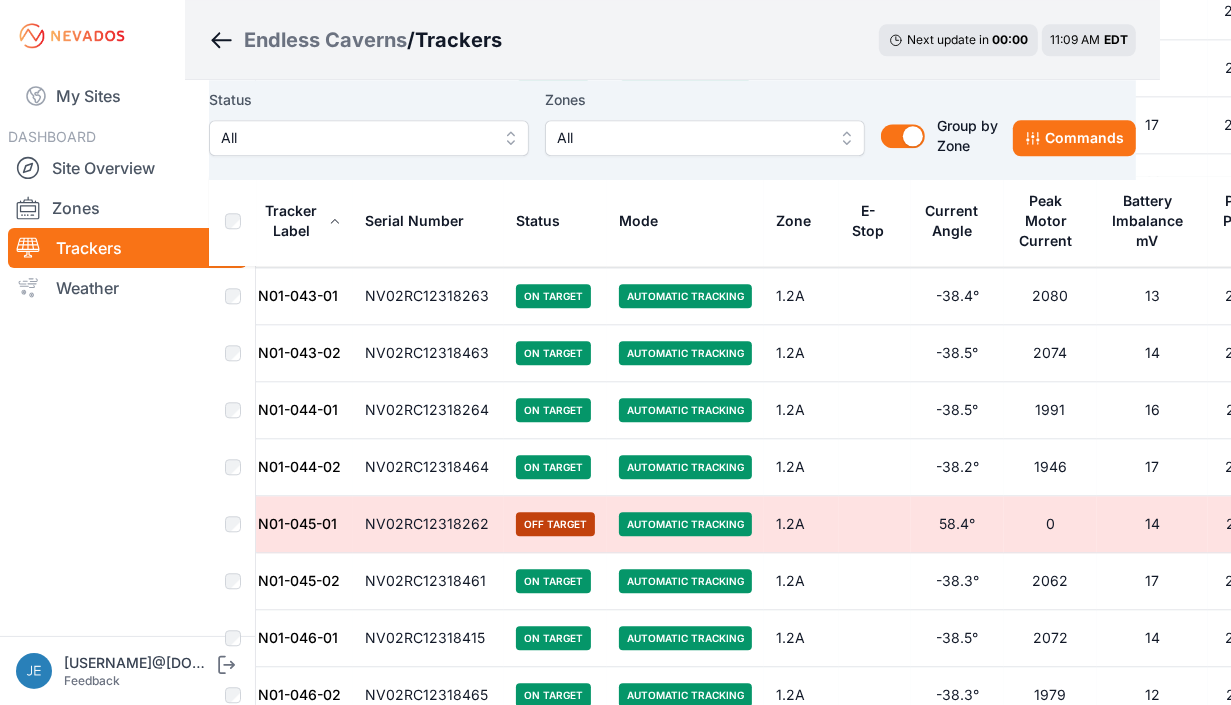scroll, scrollTop: 4114, scrollLeft: 71, axis: both 